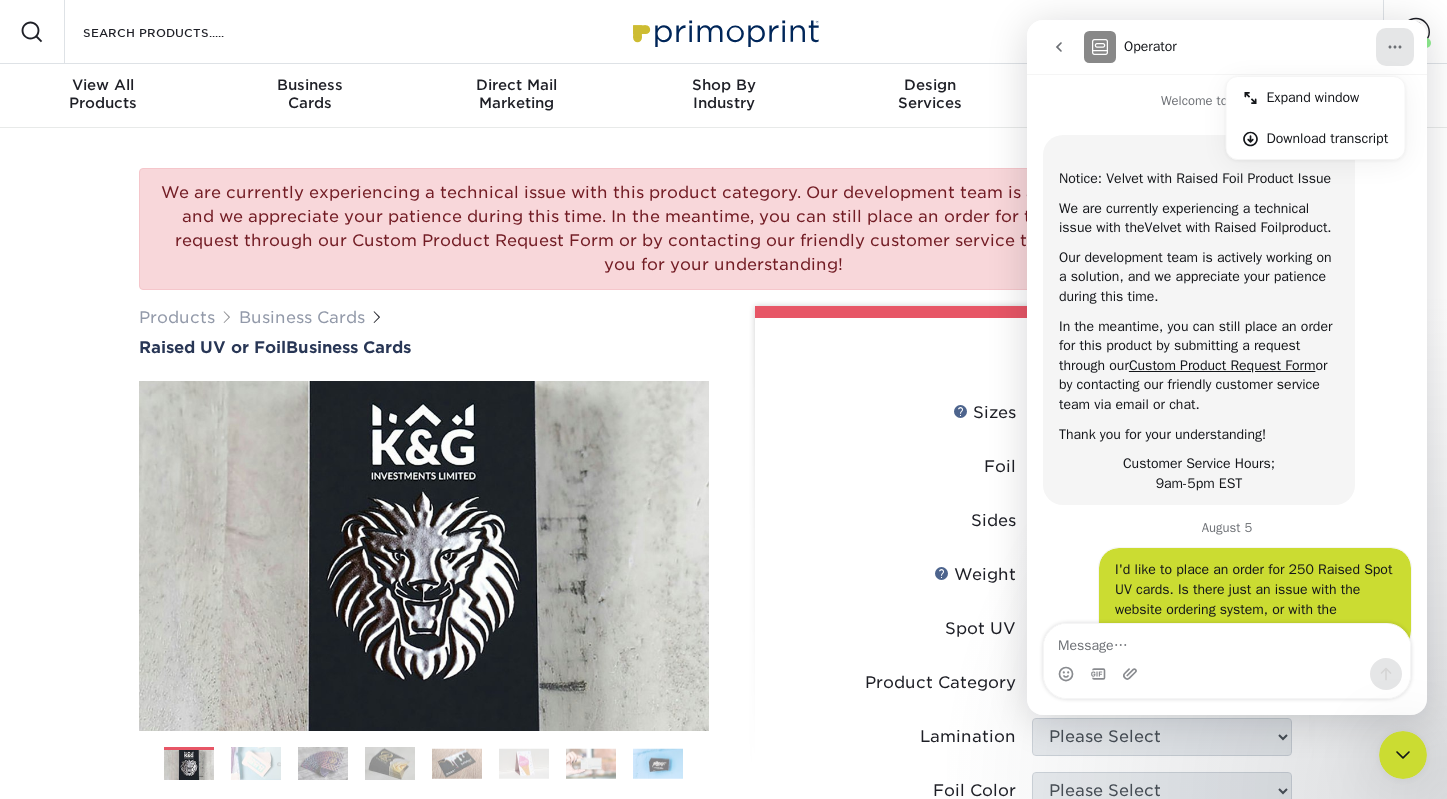 scroll, scrollTop: 5, scrollLeft: 0, axis: vertical 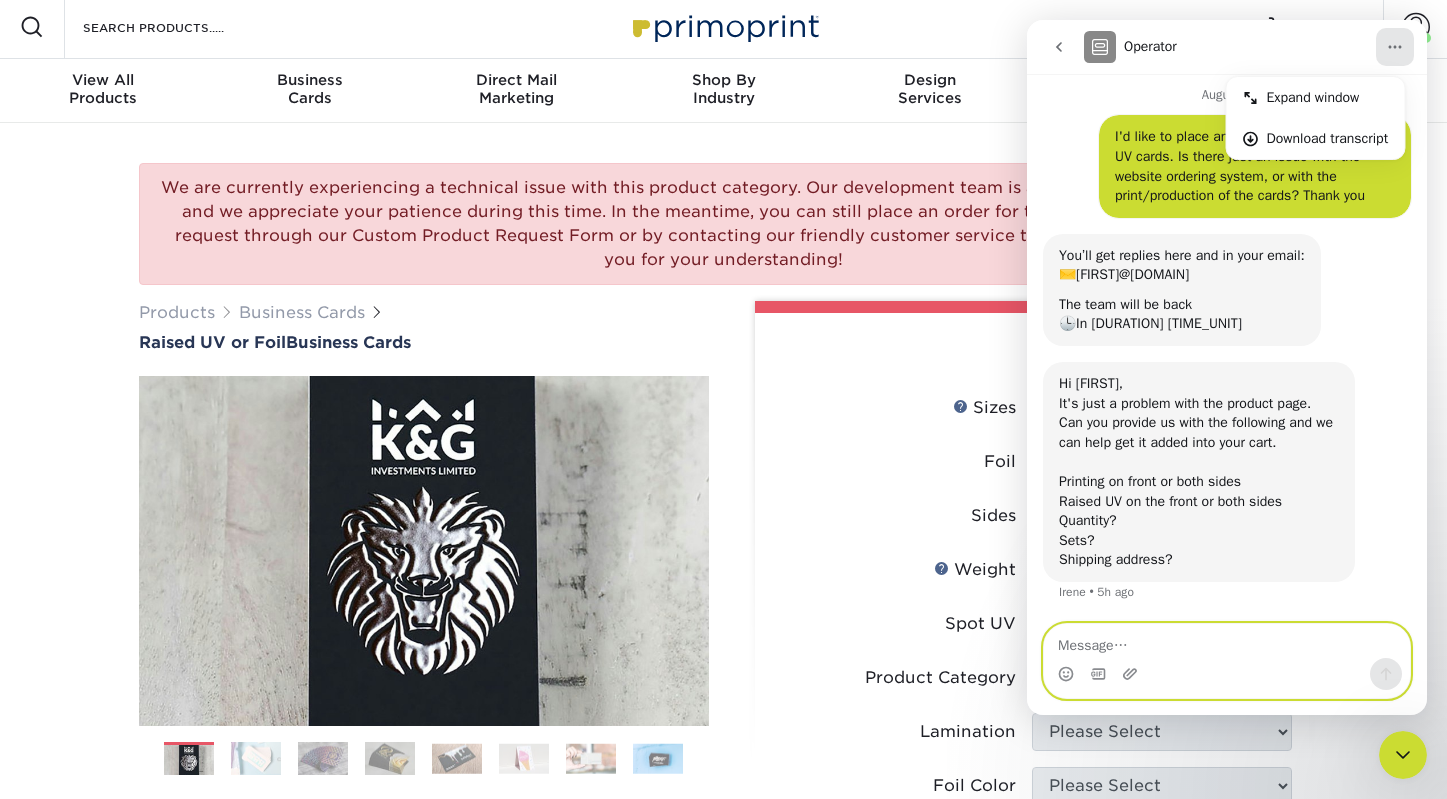 click at bounding box center (1227, 641) 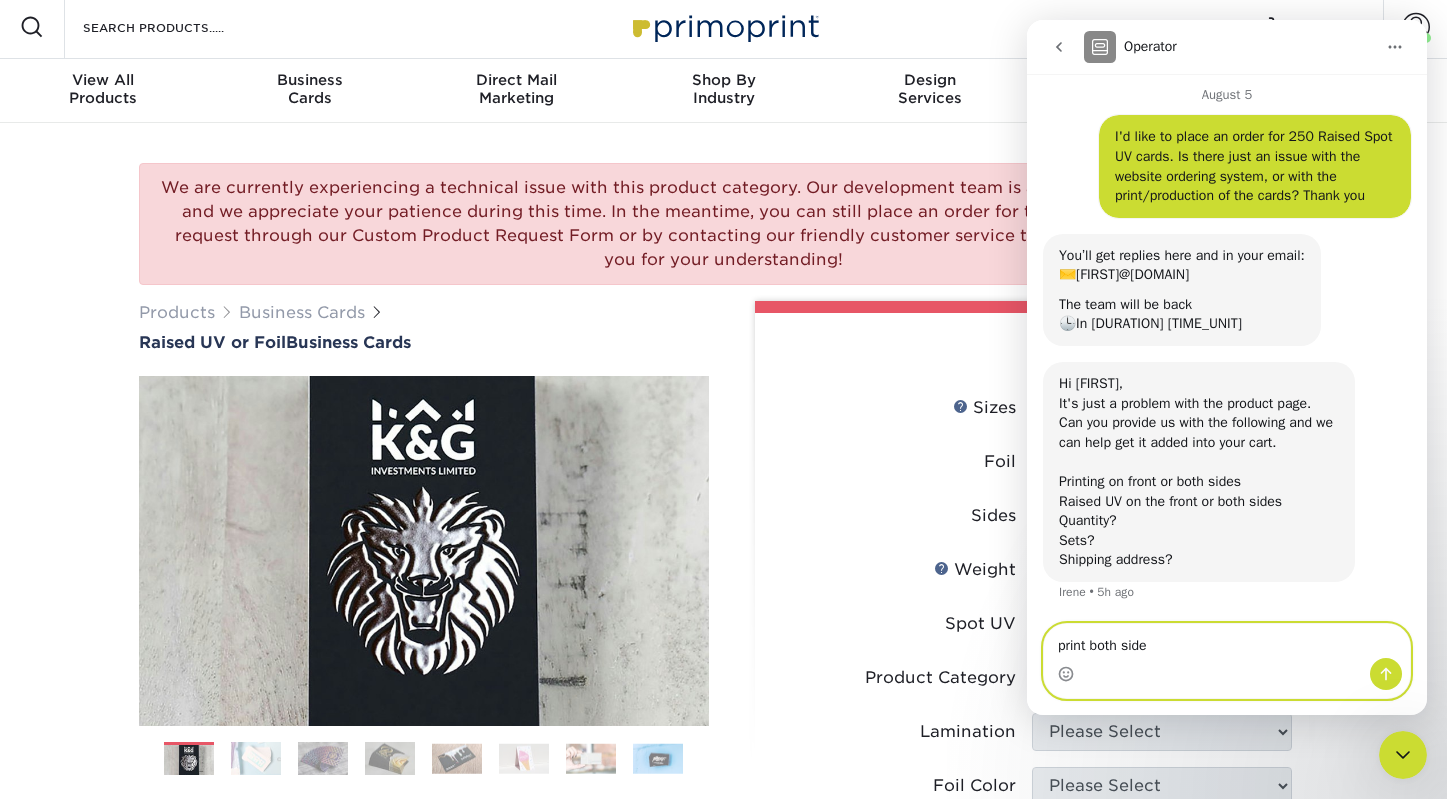 type on "print both sides" 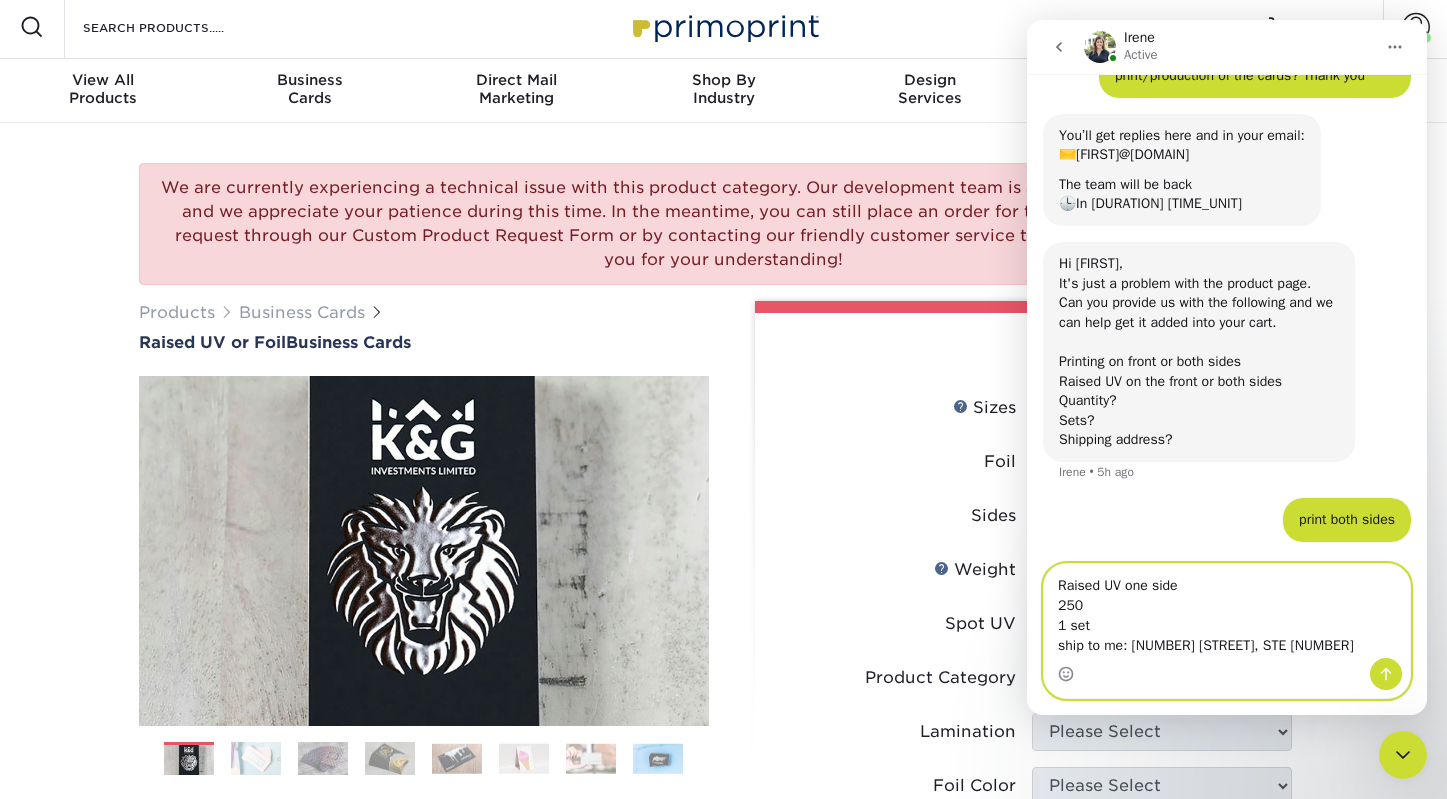 scroll, scrollTop: 591, scrollLeft: 0, axis: vertical 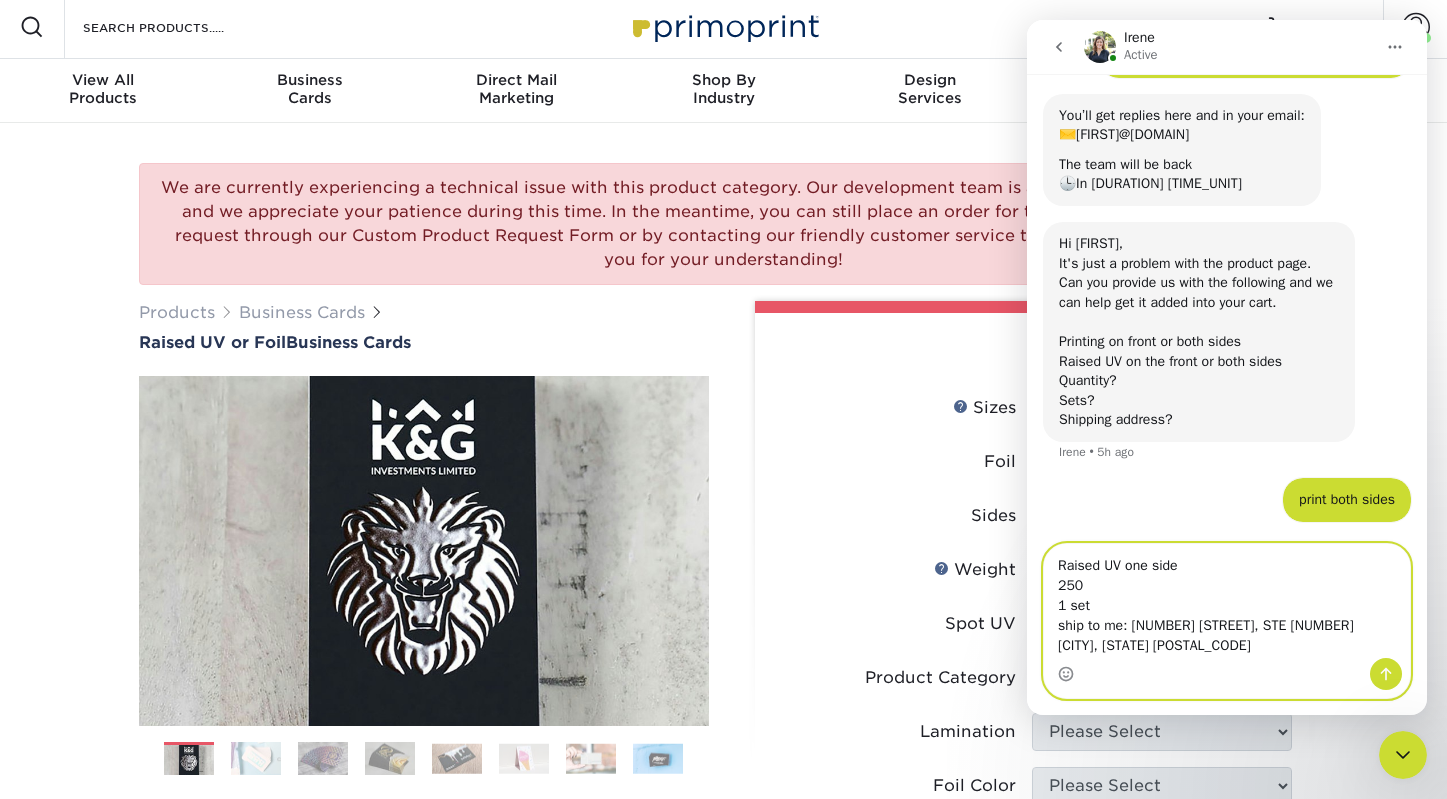 type on "Raised UV one side
250
1 set
ship to me: [NUMBER] [STREET], STE [NUMBER]
[CITY], [STATE] [POSTAL_CODE]" 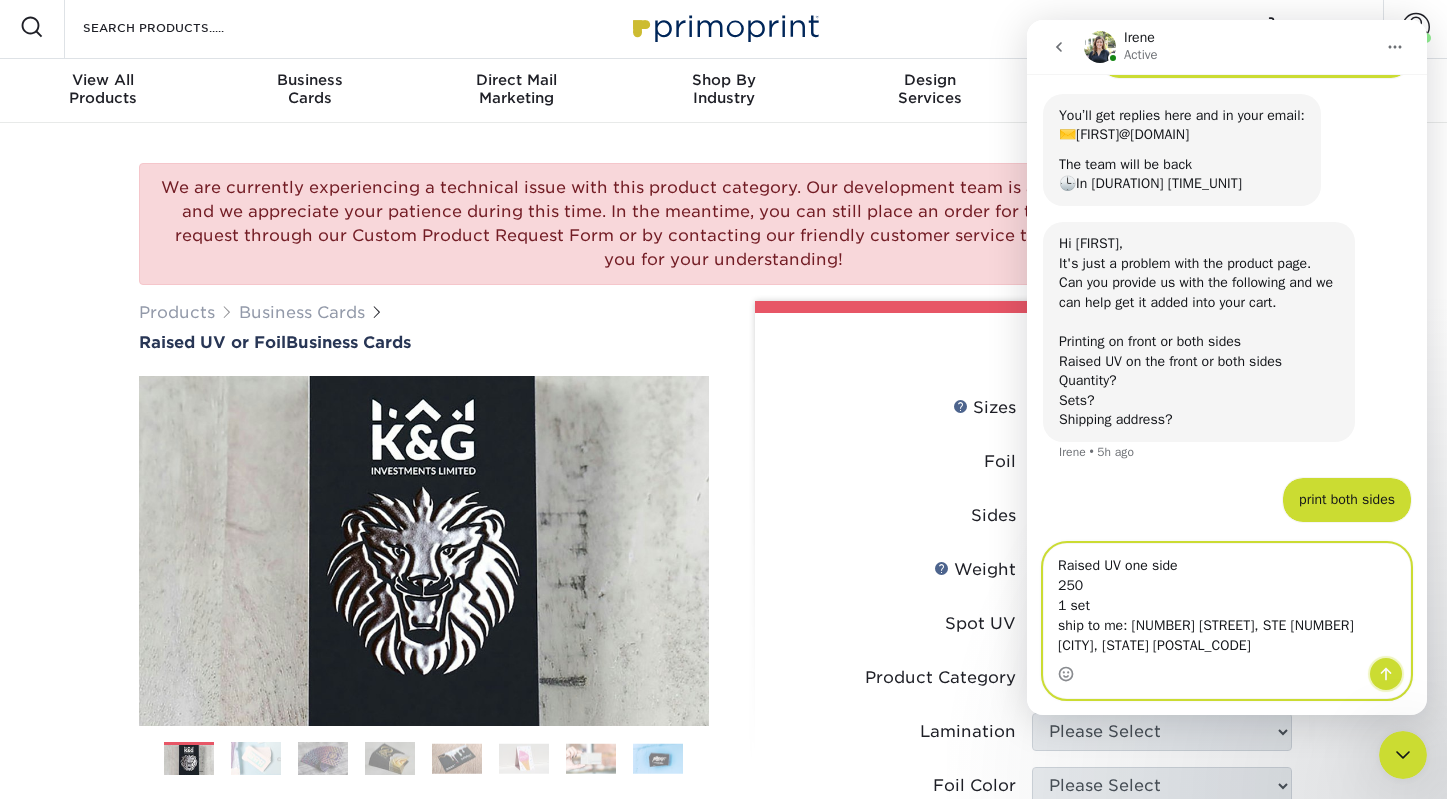 click at bounding box center [1386, 674] 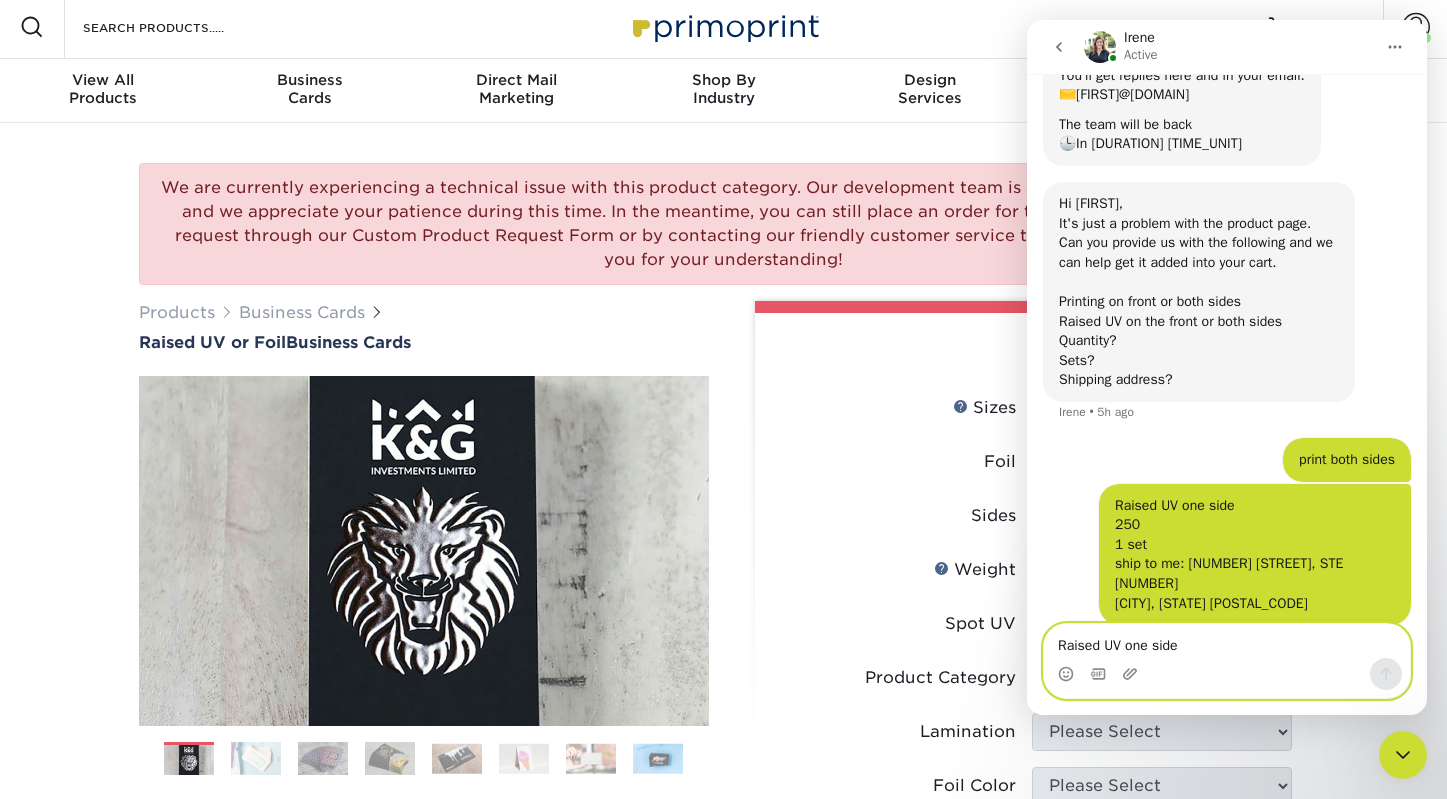 scroll, scrollTop: 632, scrollLeft: 0, axis: vertical 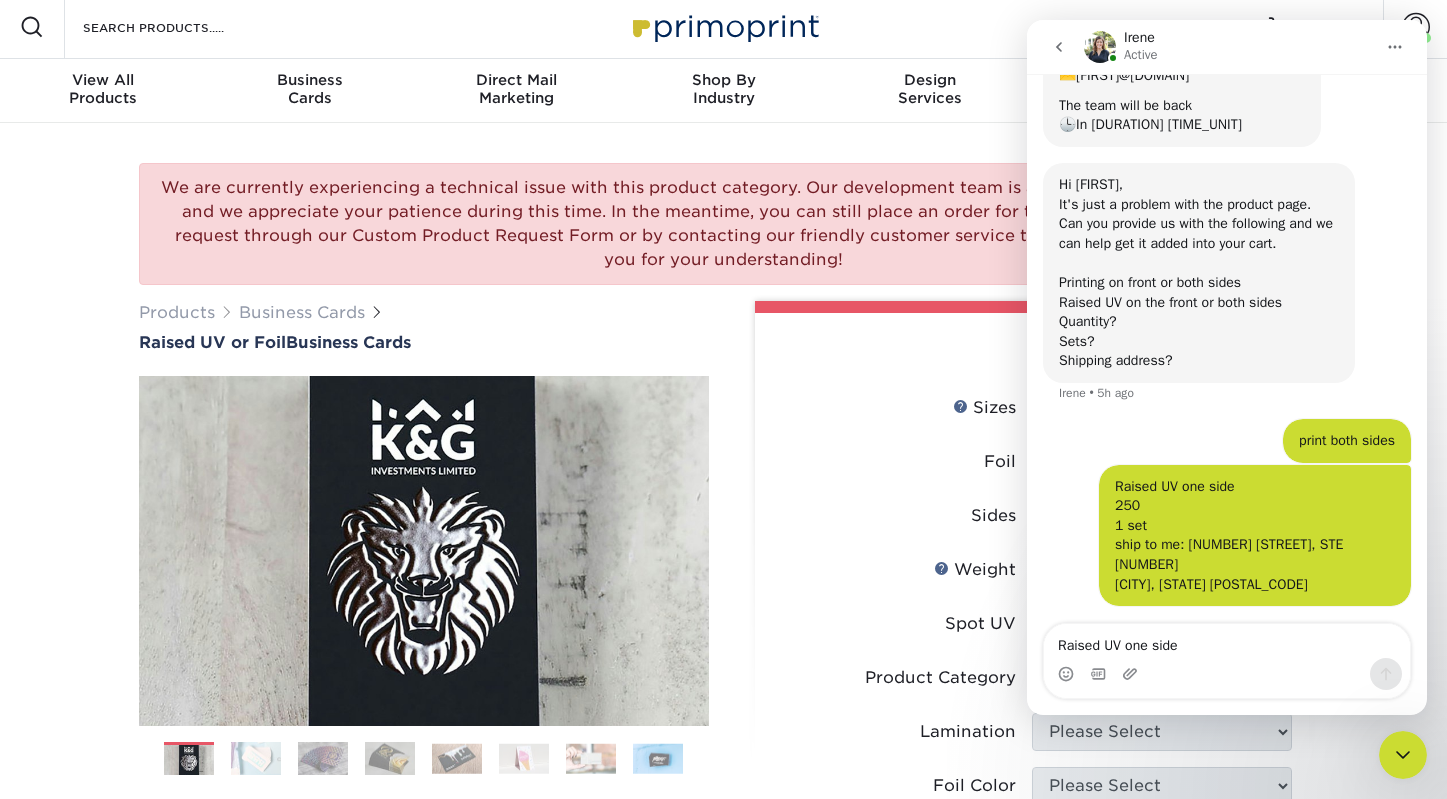 click on "We are currently experiencing a technical issue with this product category. Our development team is actively working on a solution, and we appreciate your patience during this time. In the meantime, you can still place an order for this product by submitting a request through our Custom Product Request Form or by contacting our friendly customer service team via email or chat. Thank you for your understanding!
Products
Business Cards
Previous" at bounding box center (723, 726) 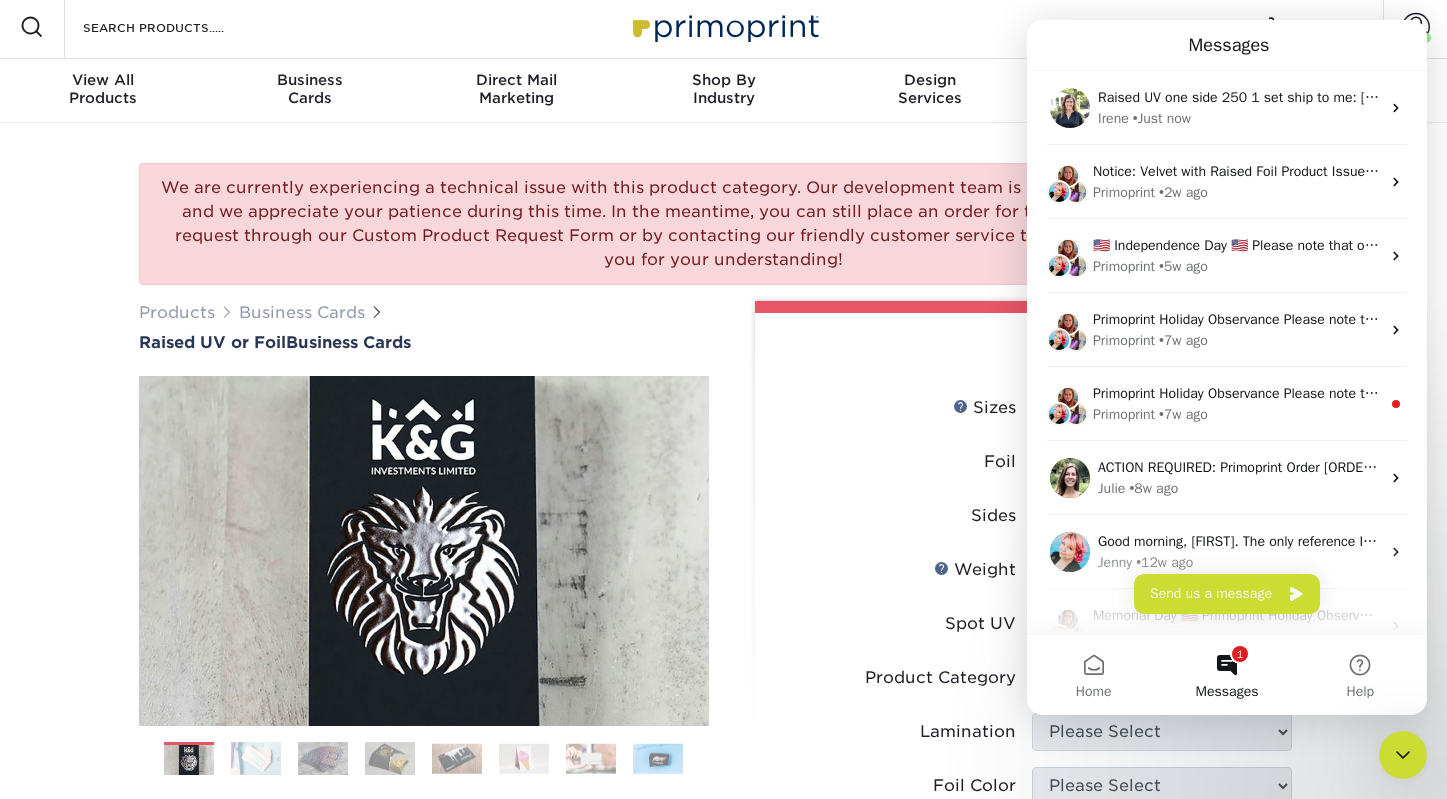 scroll, scrollTop: 0, scrollLeft: 0, axis: both 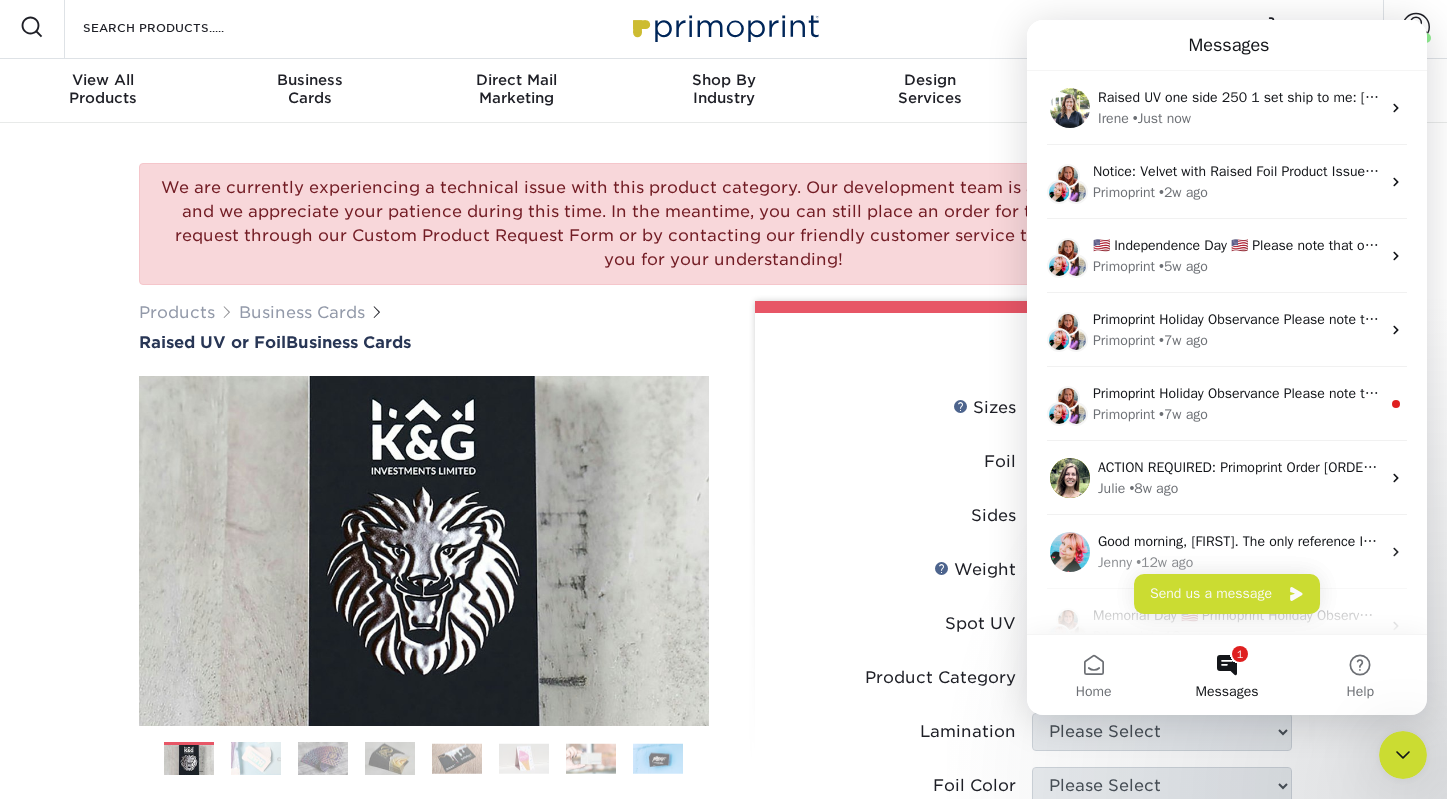 click 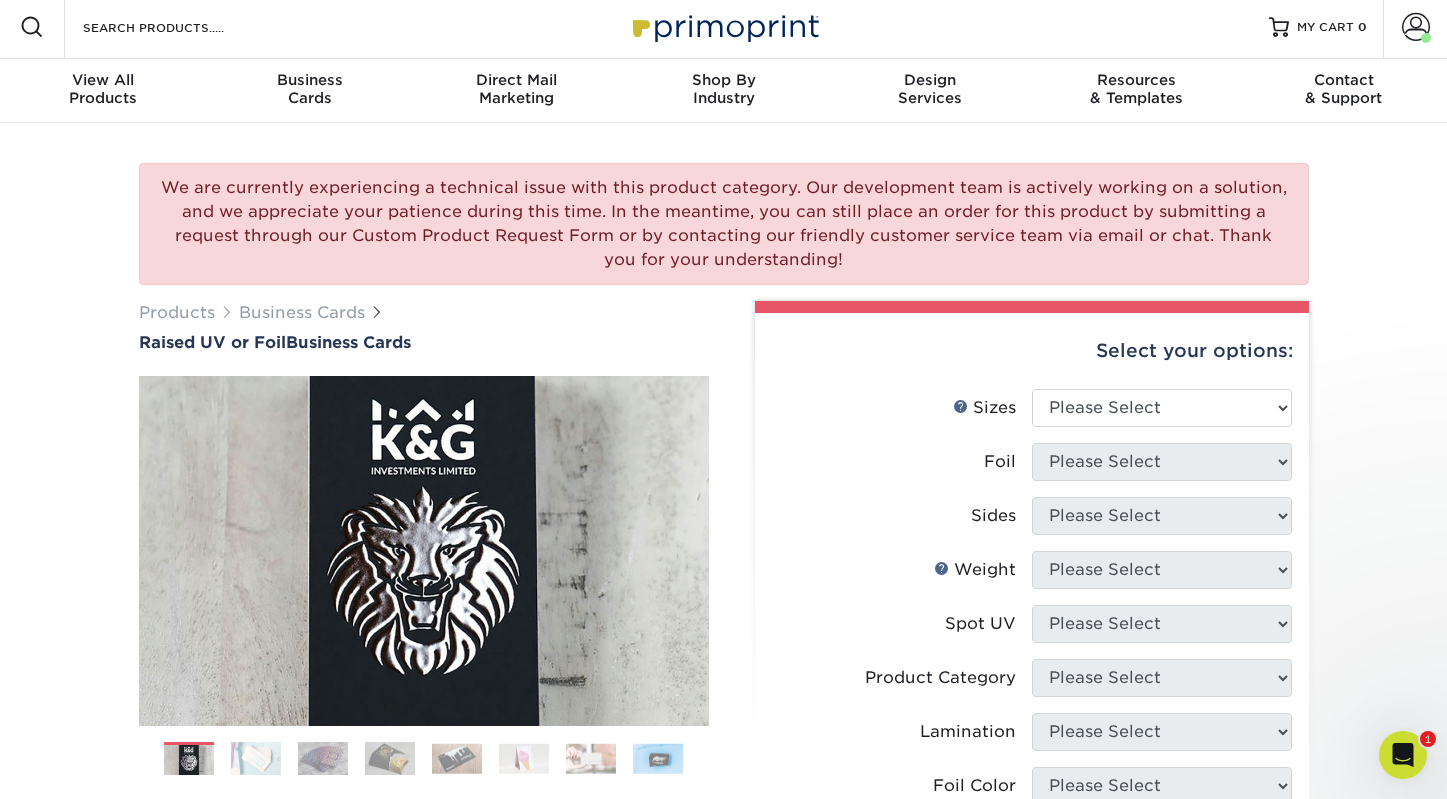 scroll, scrollTop: 0, scrollLeft: 0, axis: both 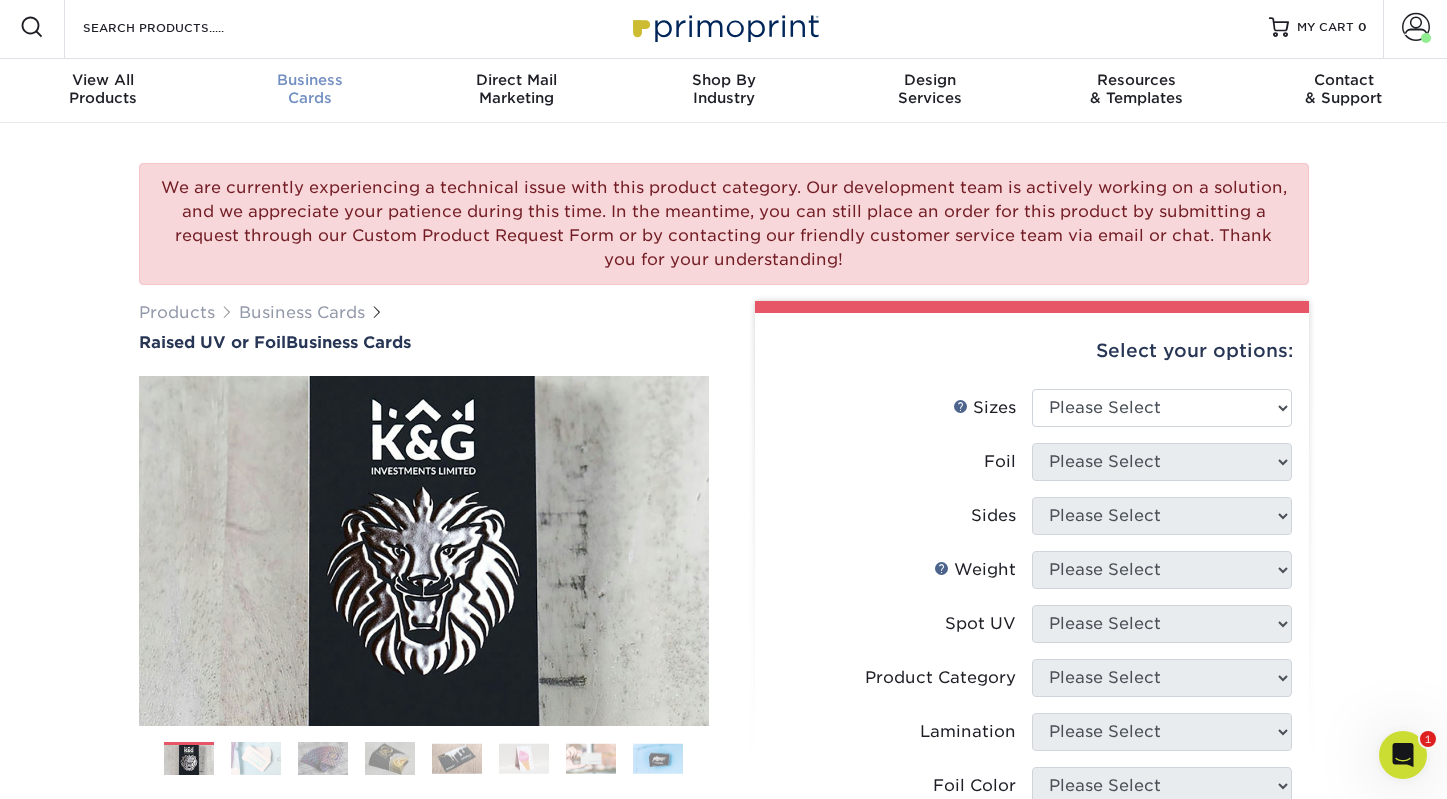 click on "Business" at bounding box center (310, 80) 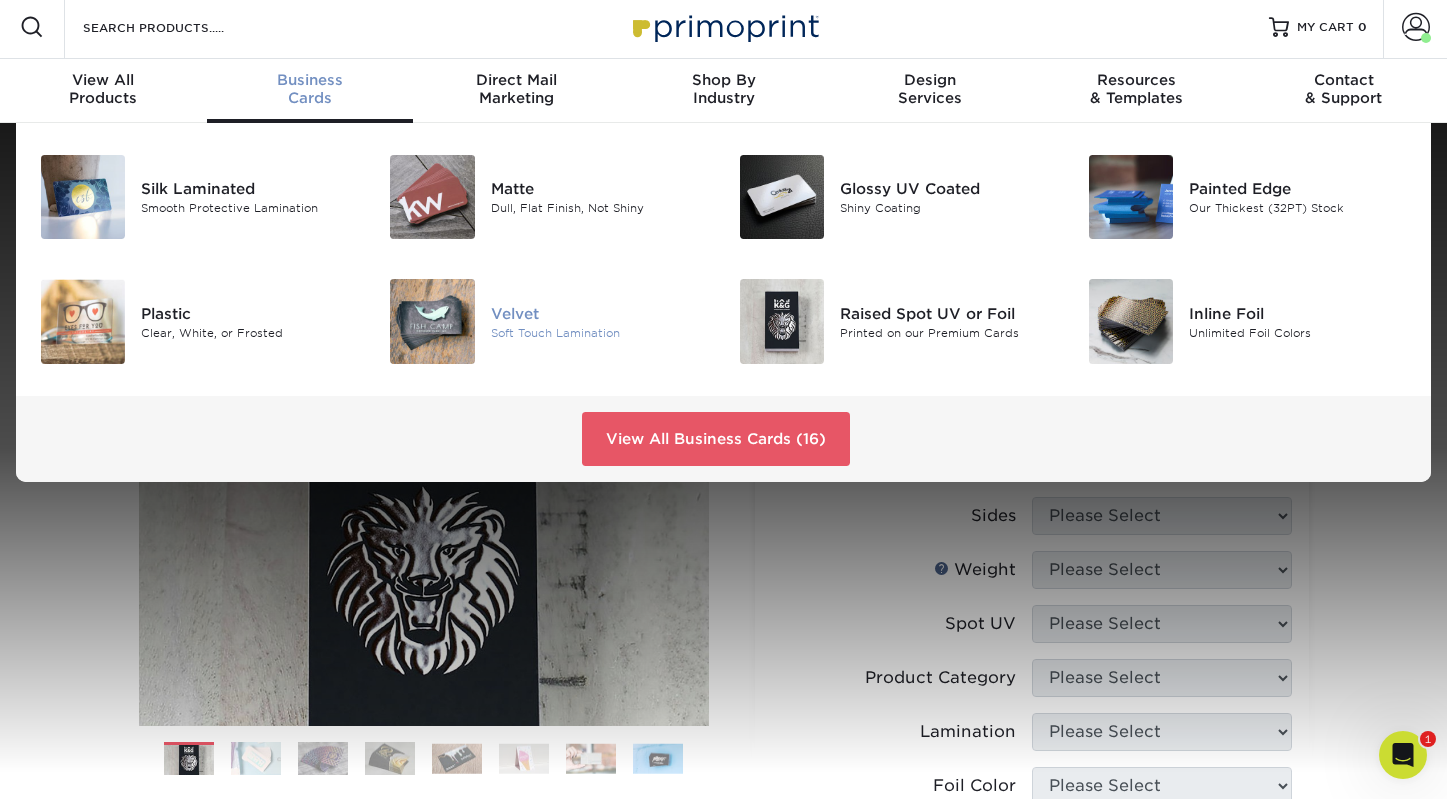 click on "Velvet" at bounding box center (600, 313) 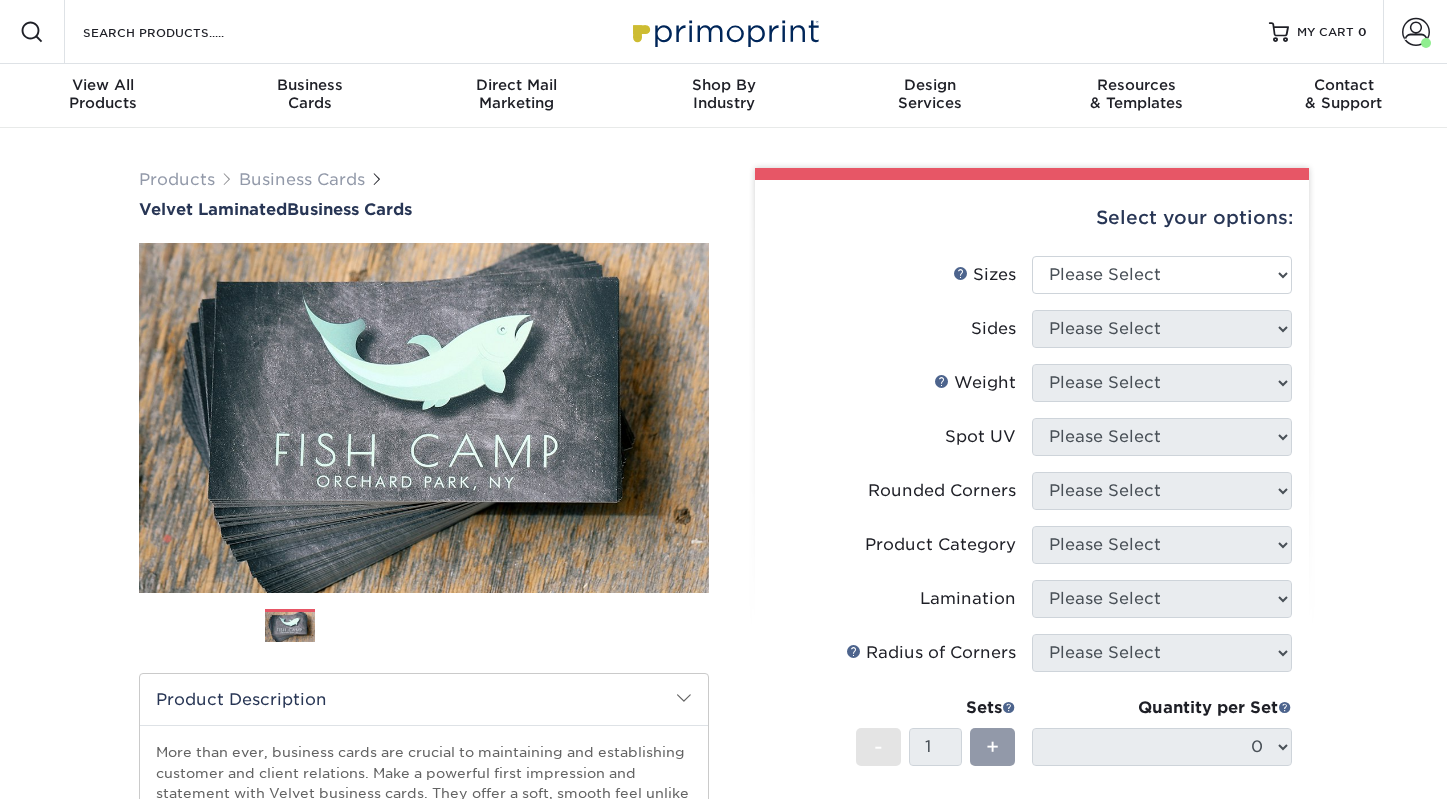 scroll, scrollTop: 0, scrollLeft: 0, axis: both 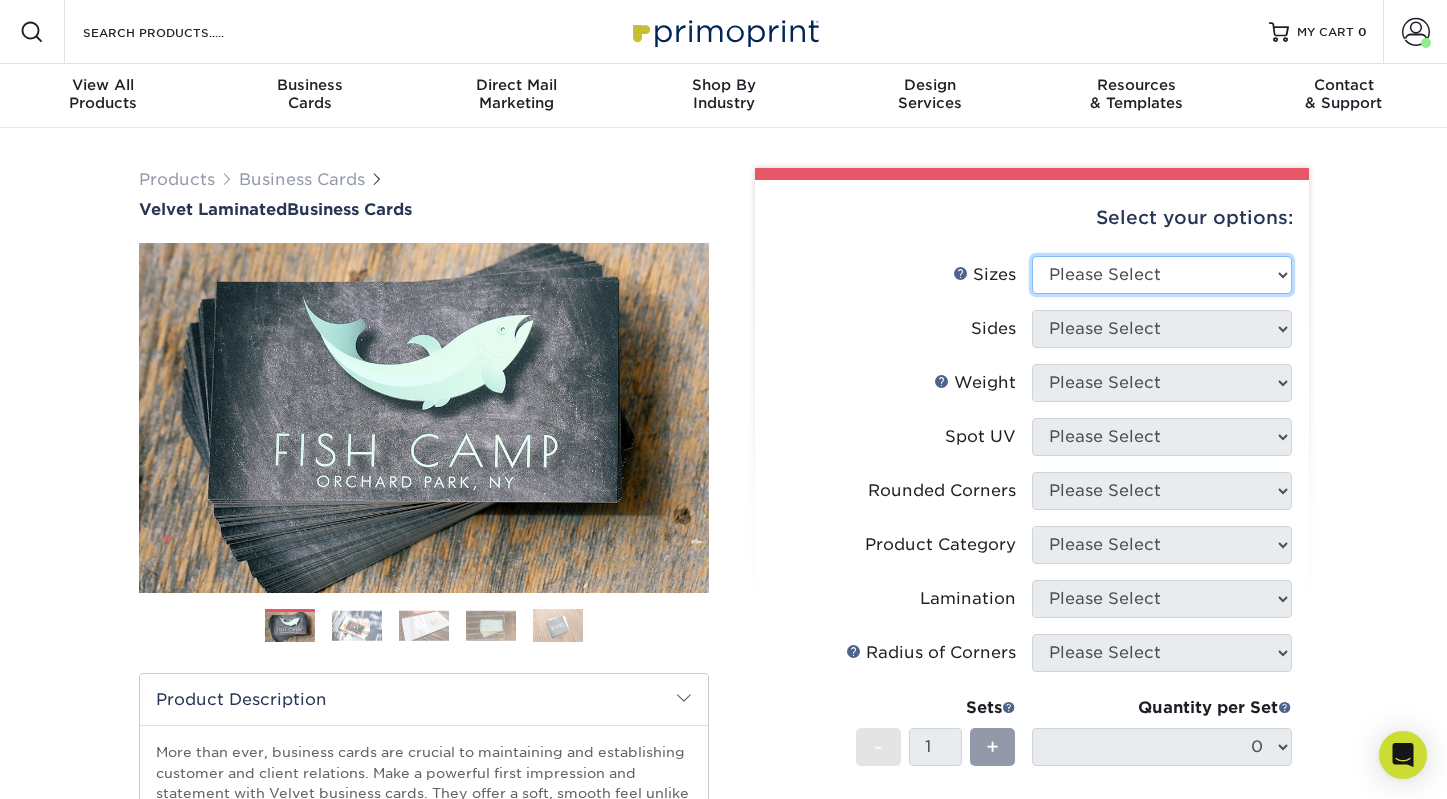 select on "2.00x3.50" 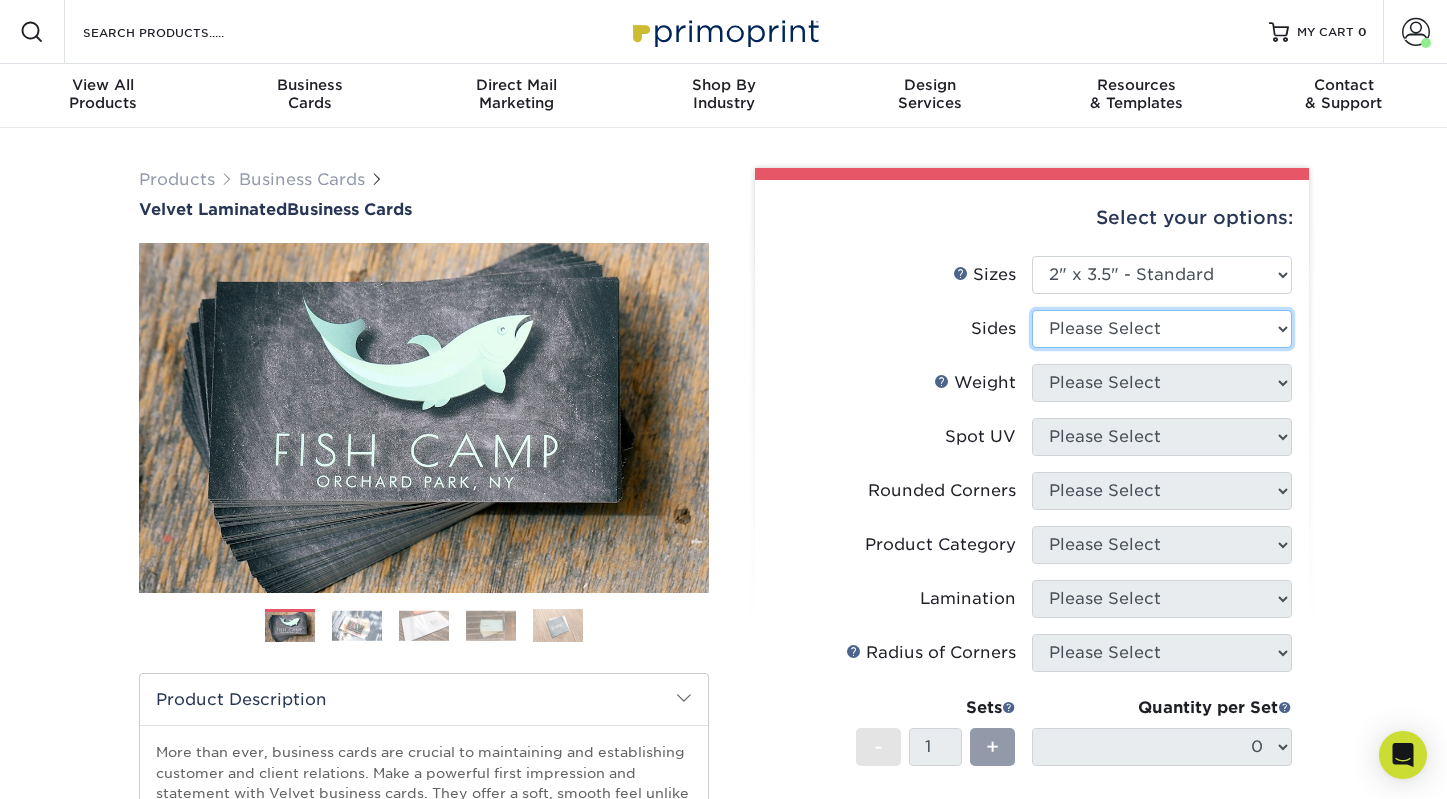 select on "13abbda7-1d64-4f25-8bb2-c179b224825d" 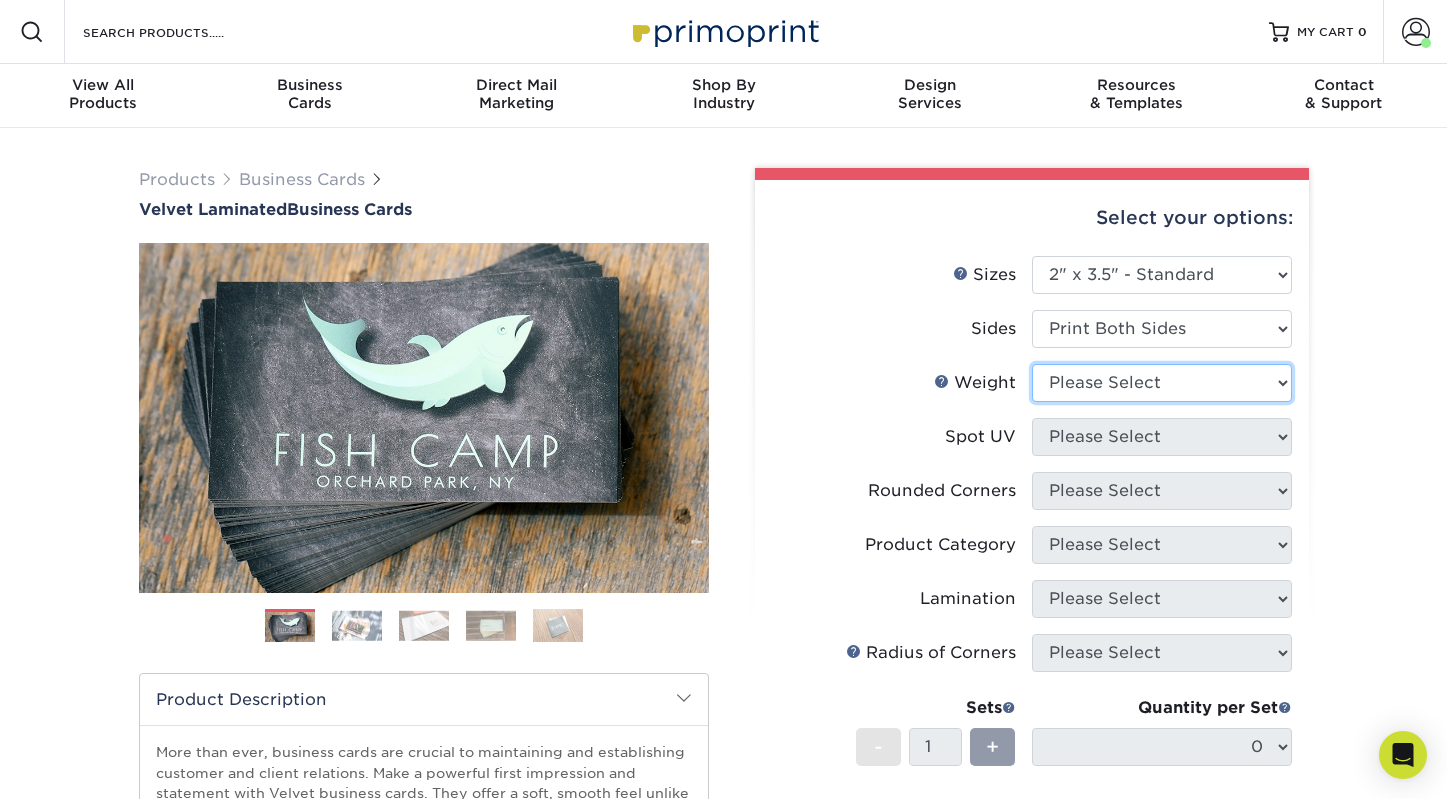 select on "16PT" 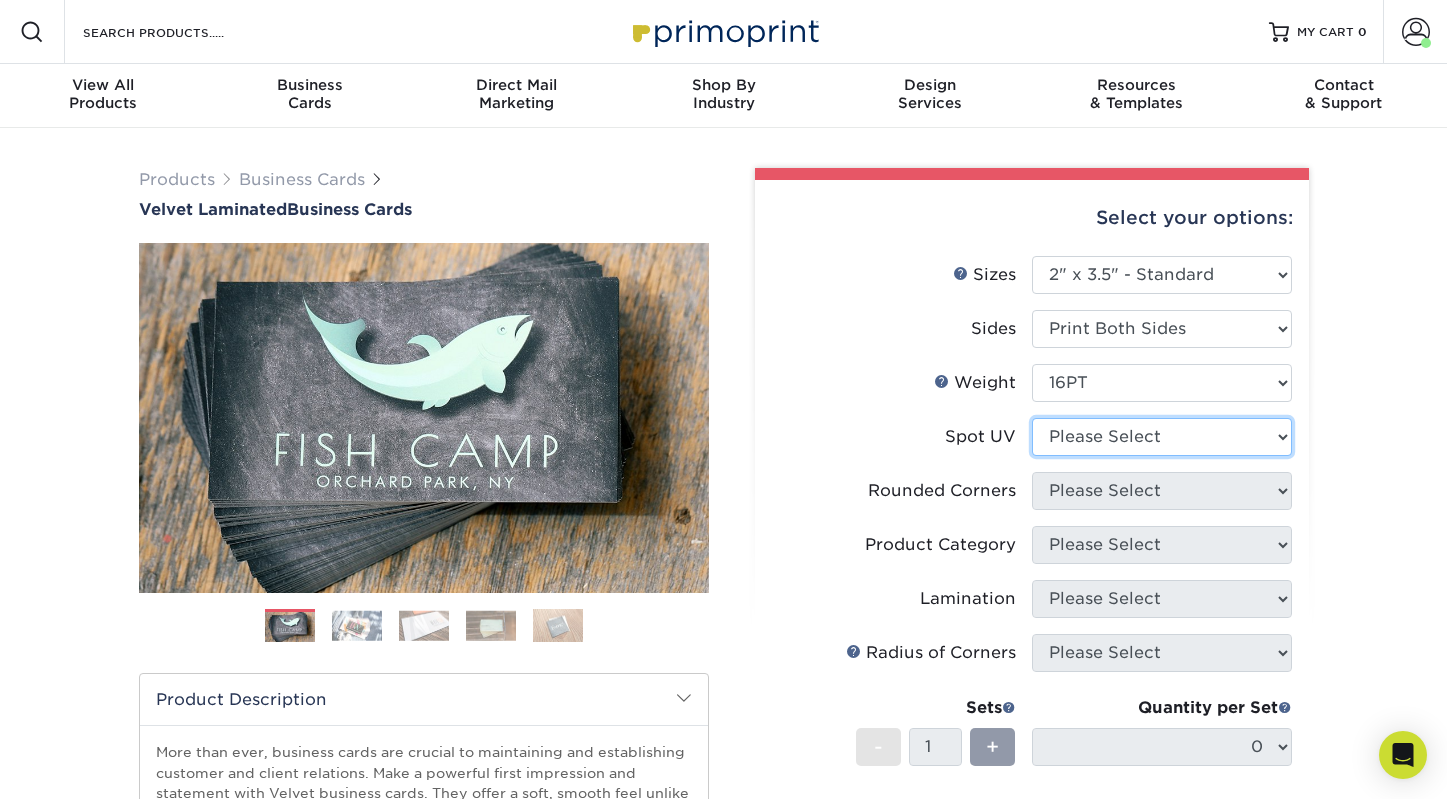 select on "3" 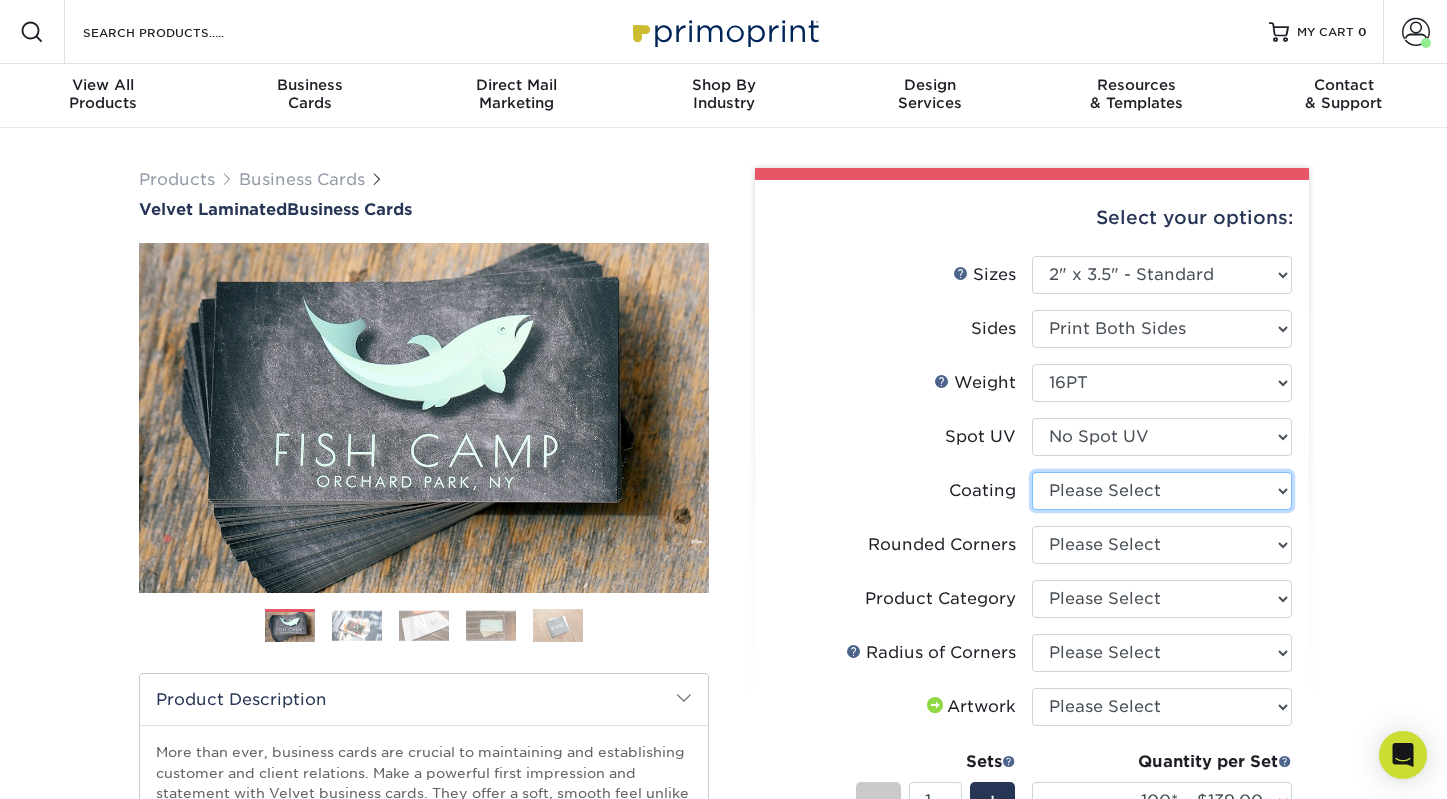 select on "3e7618de-abca-4bda-9f97-8b9129e913d8" 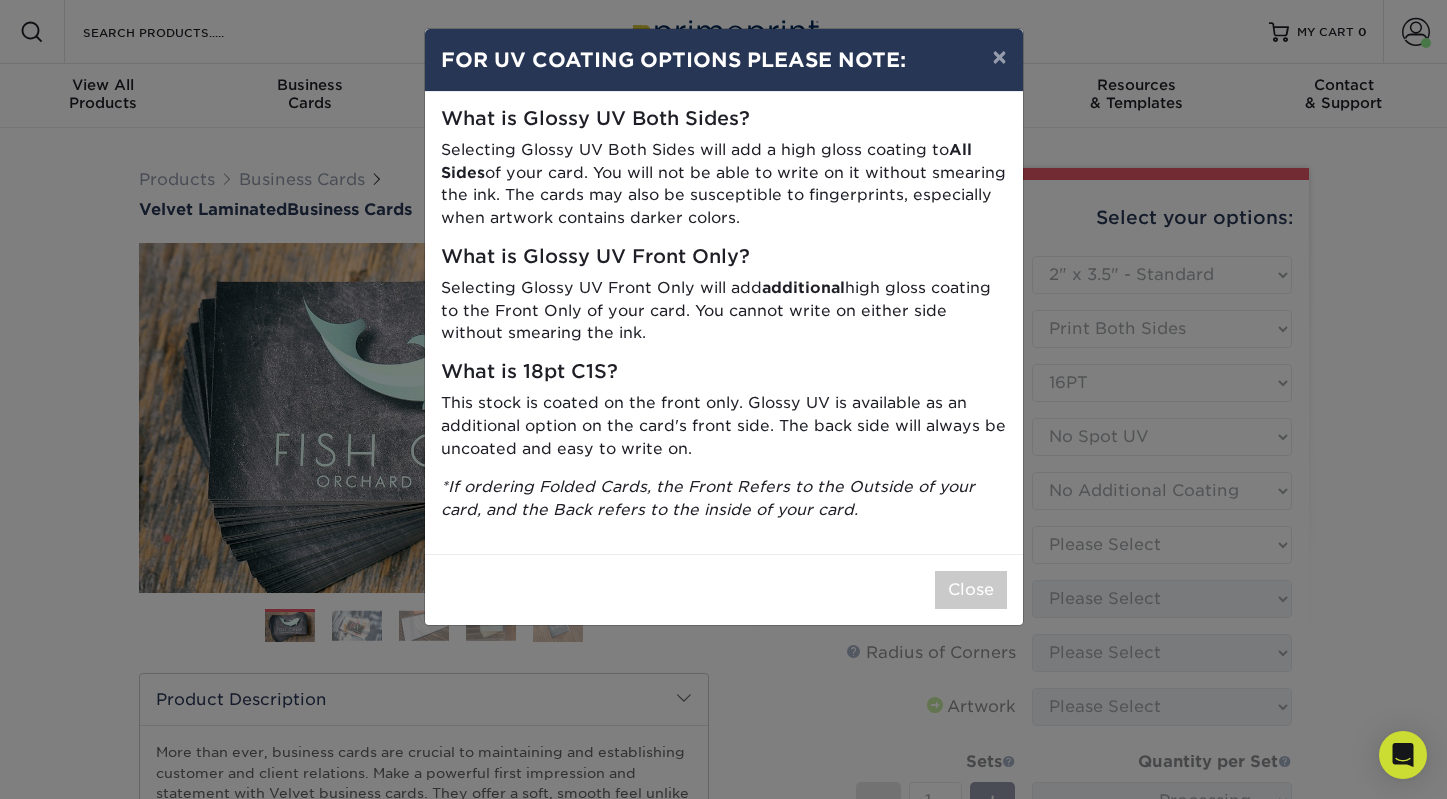 click on "Close" at bounding box center (971, 590) 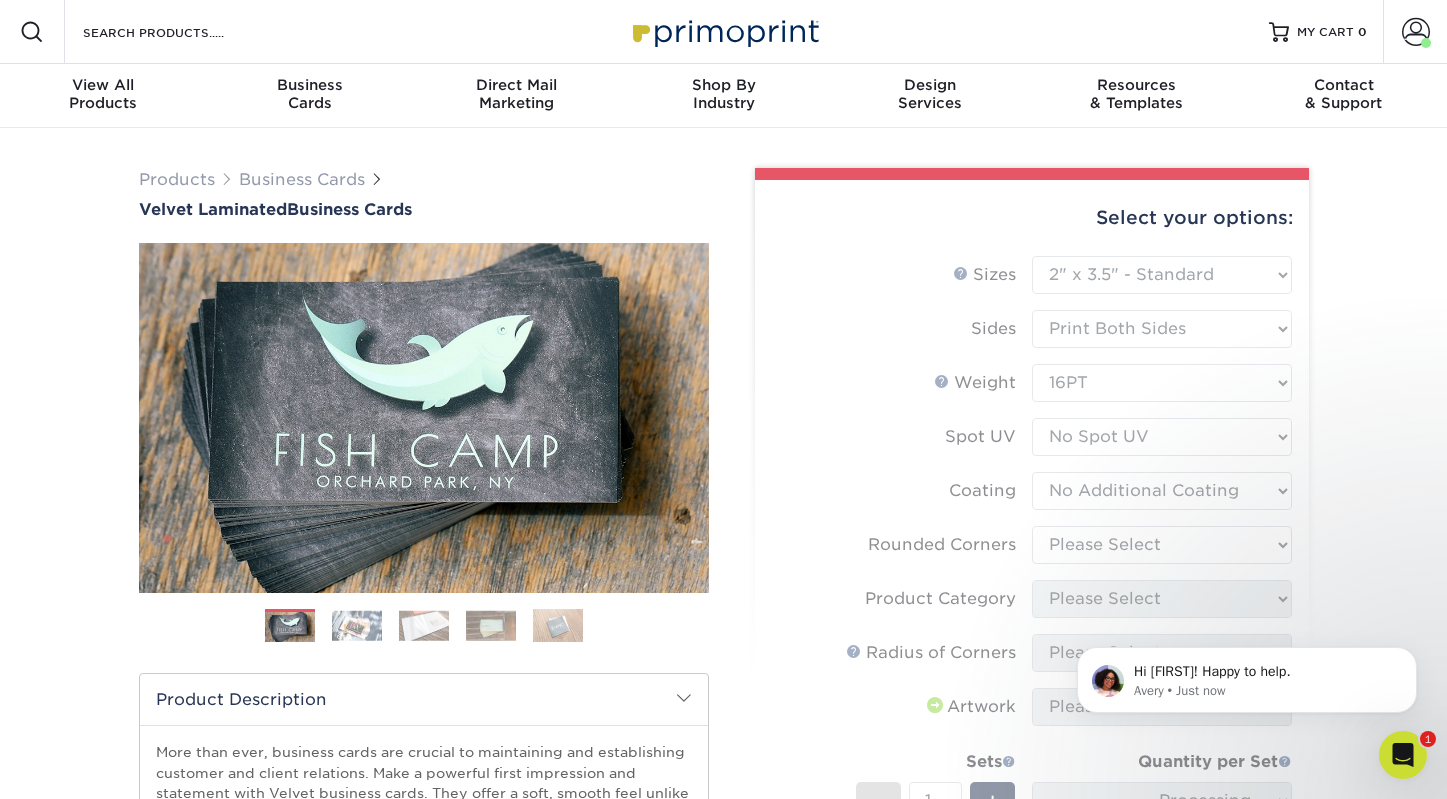 scroll, scrollTop: 0, scrollLeft: 0, axis: both 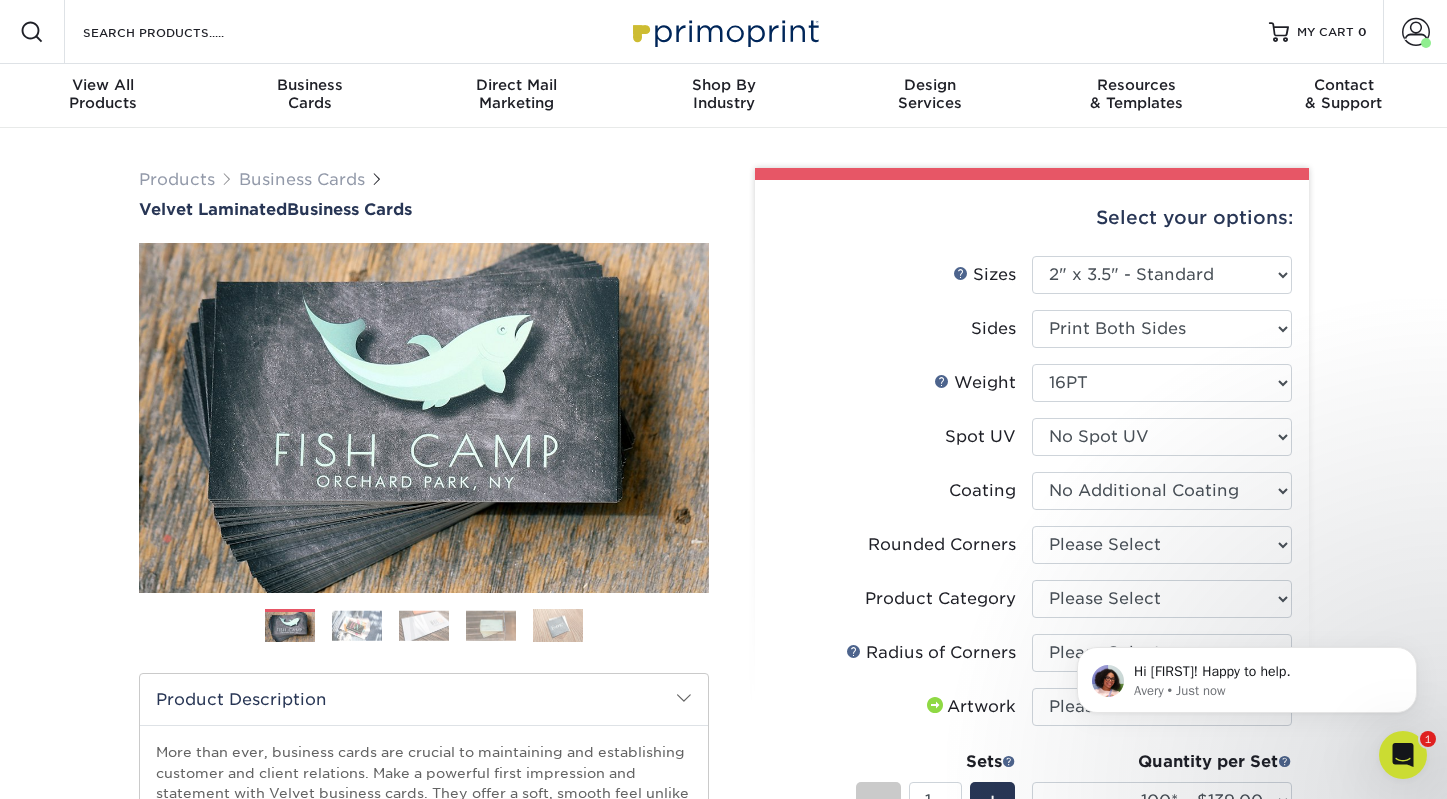click on "Hi Karen! Happy to help. Avery • Just now" at bounding box center [1247, 588] 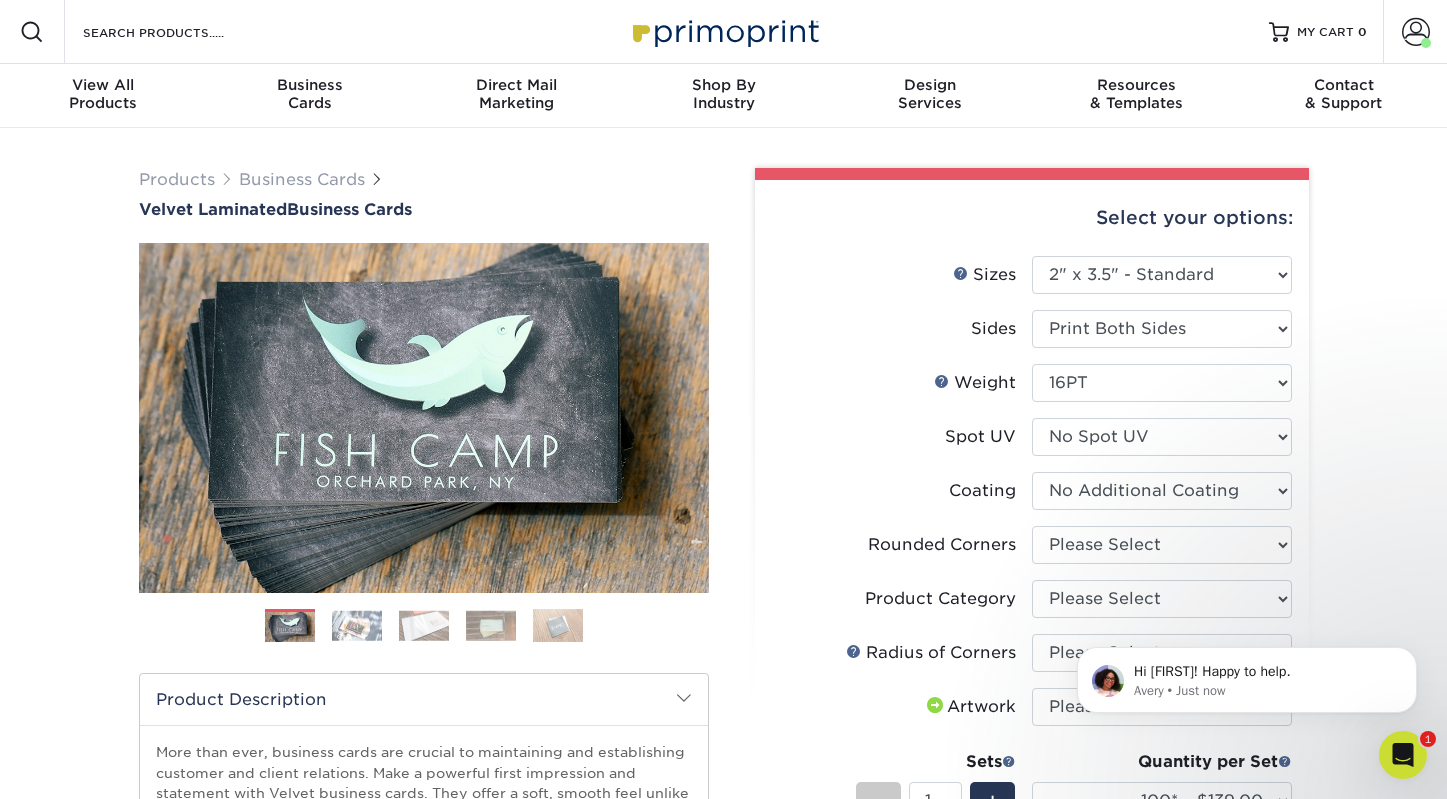 click on "Hi Karen! Happy to help. Avery • Just now" at bounding box center [1247, 588] 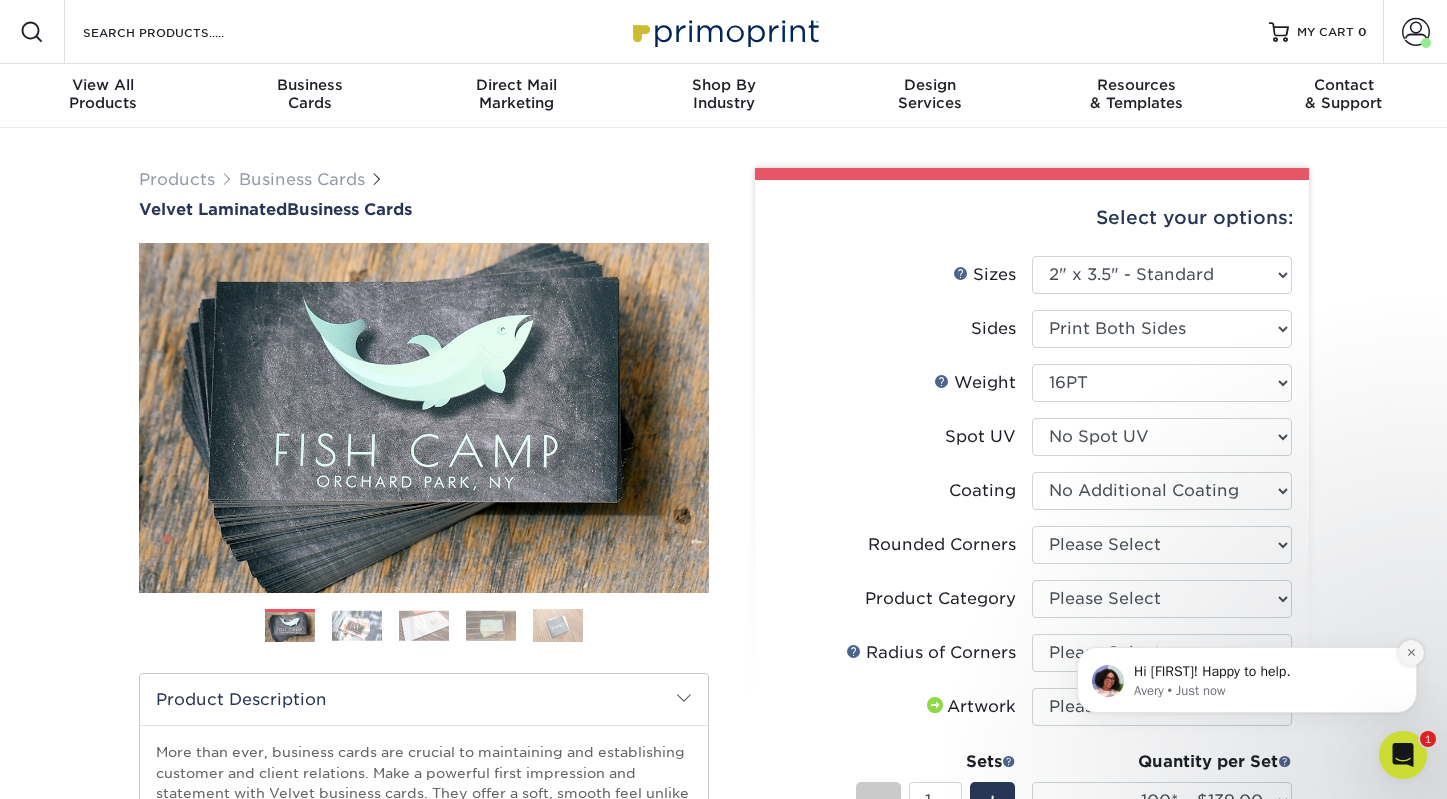click at bounding box center [1411, 653] 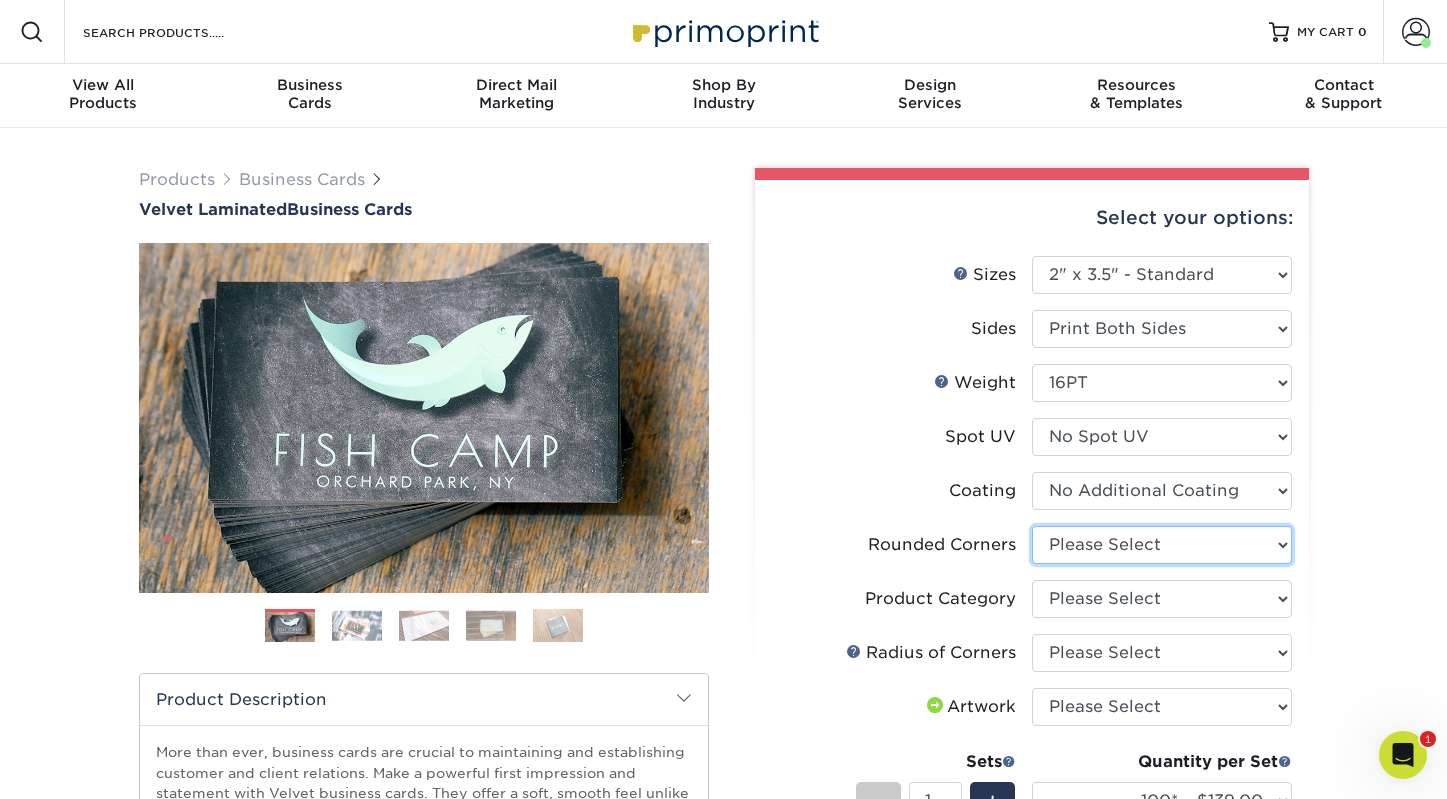 select on "0" 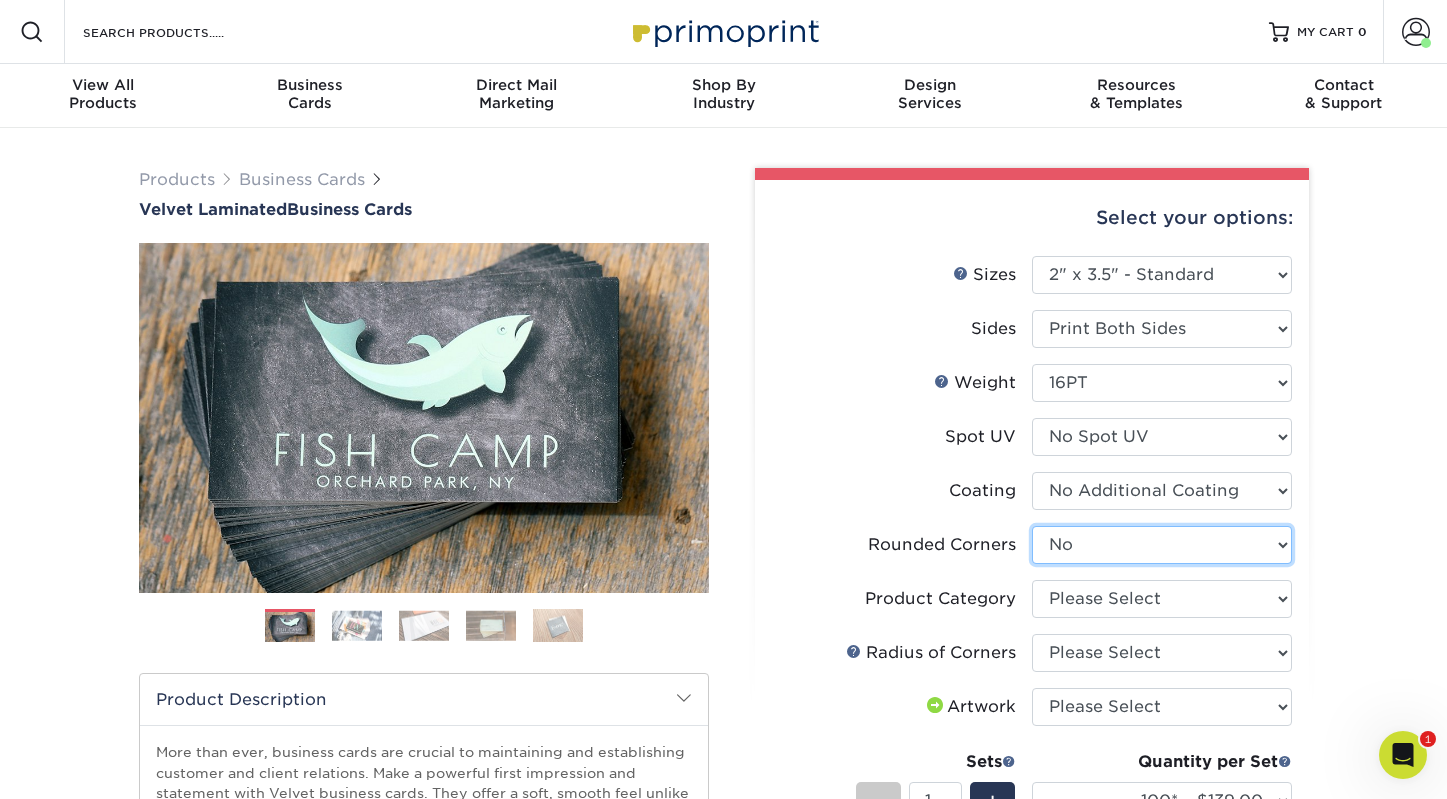 select 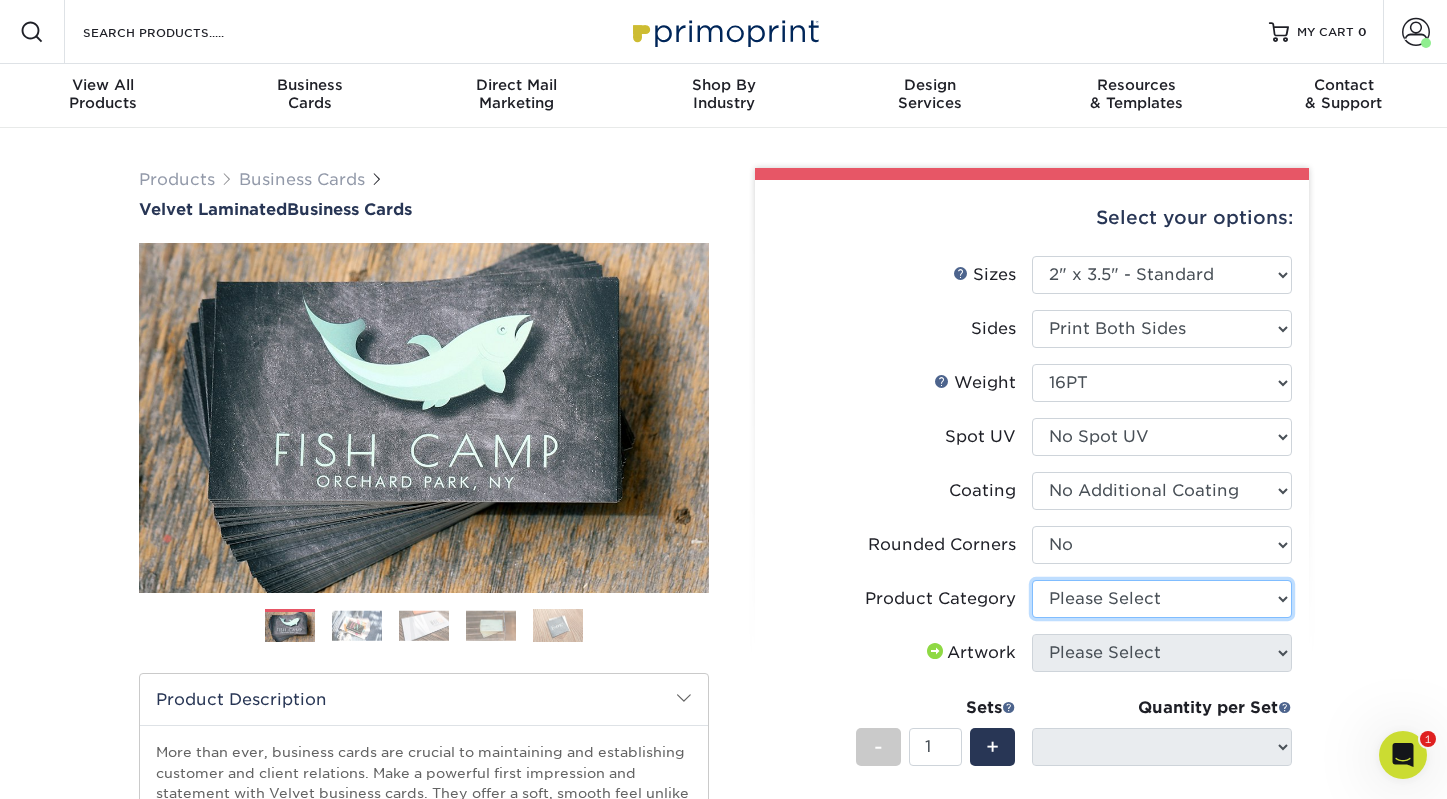 select on "3b5148f1-0588-4f88-a218-97bcfdce65c1" 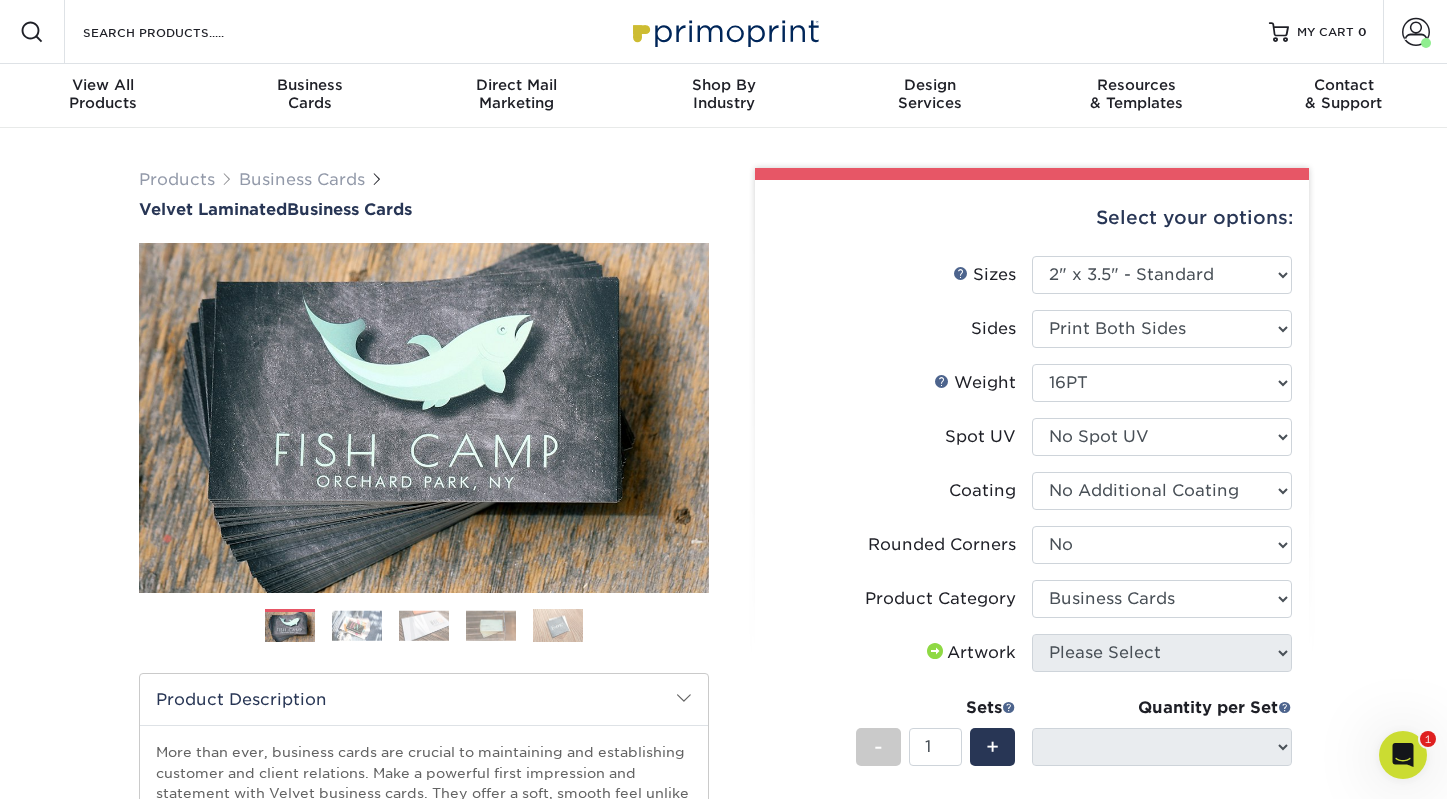 click 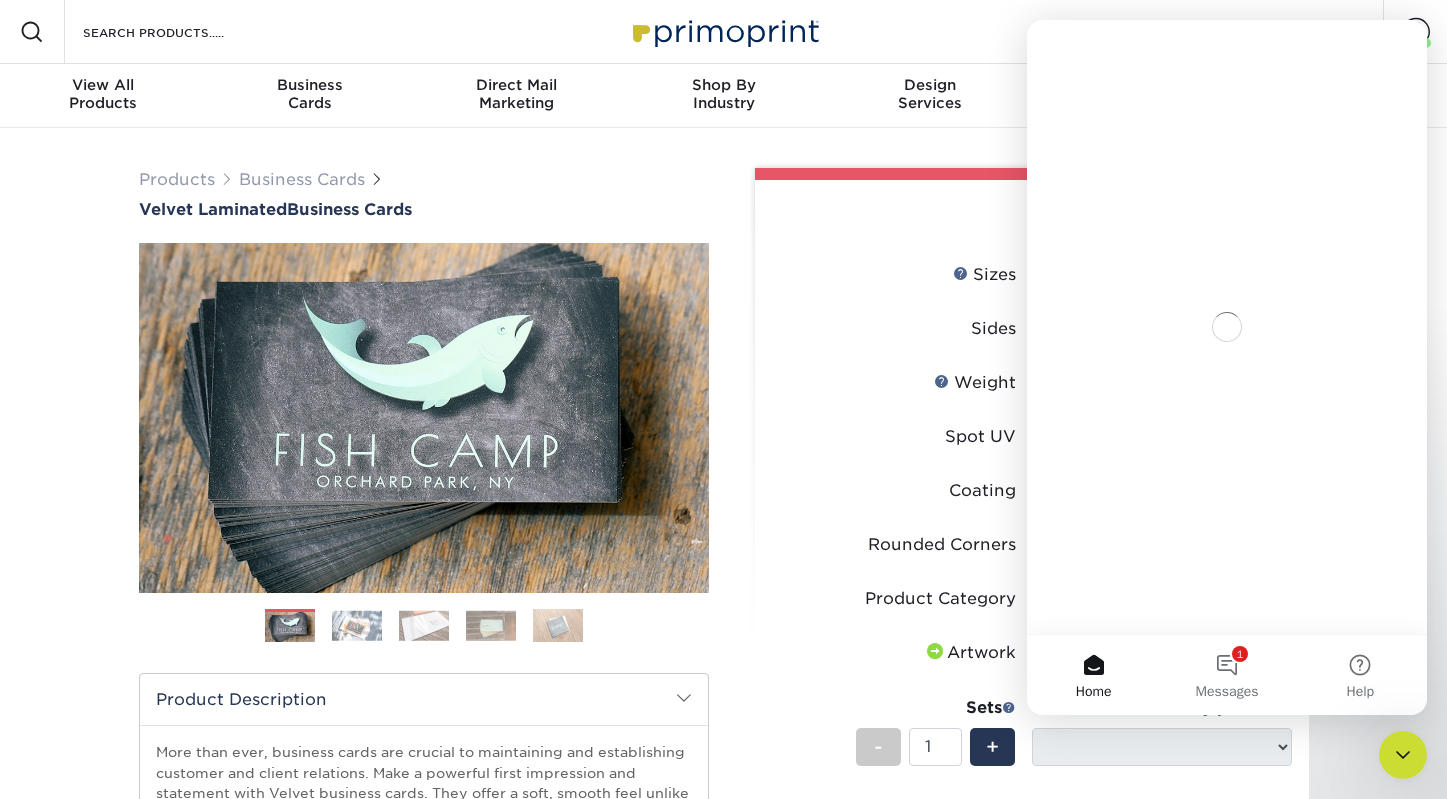 scroll, scrollTop: 0, scrollLeft: 0, axis: both 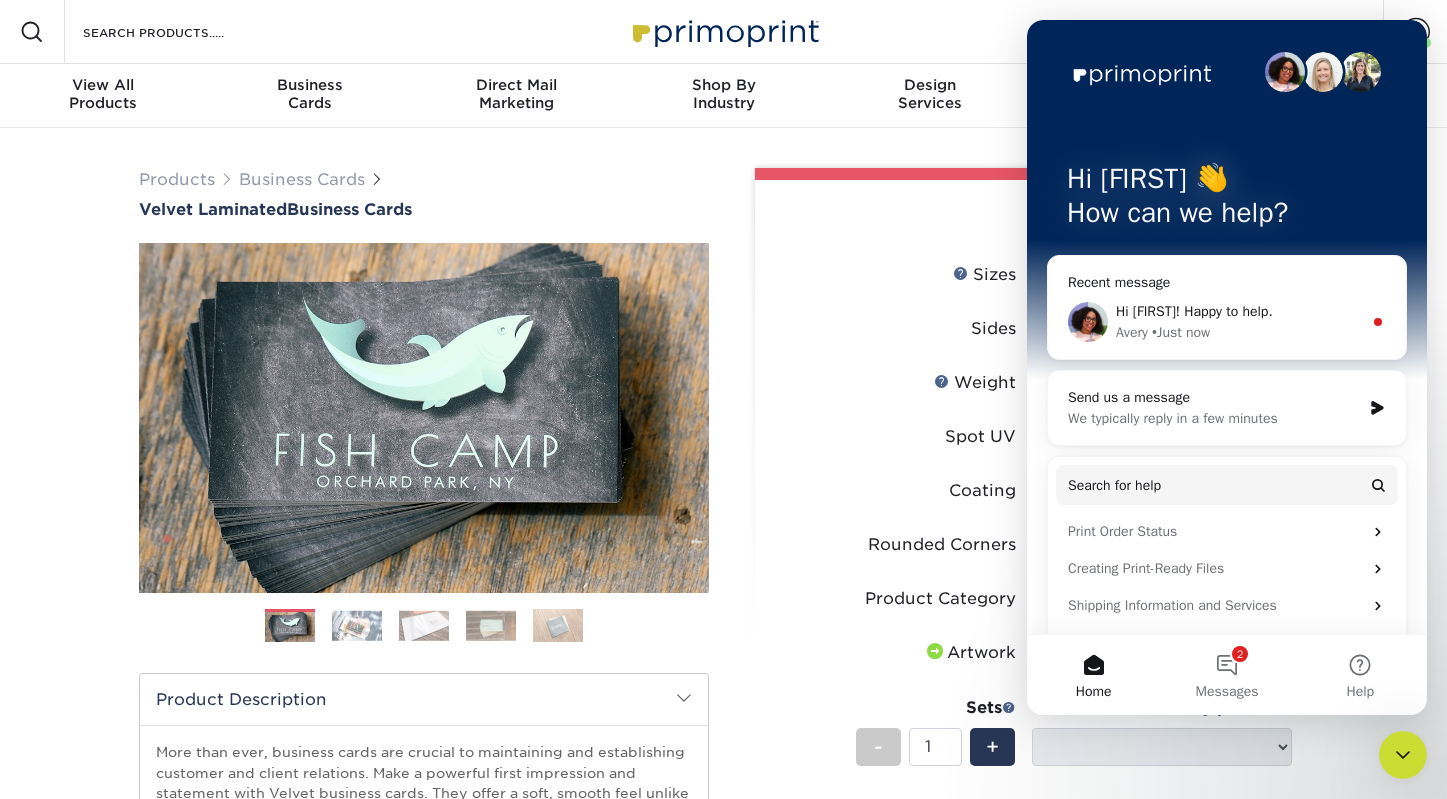 click on "Hi Karen! Happy to help." at bounding box center [1194, 311] 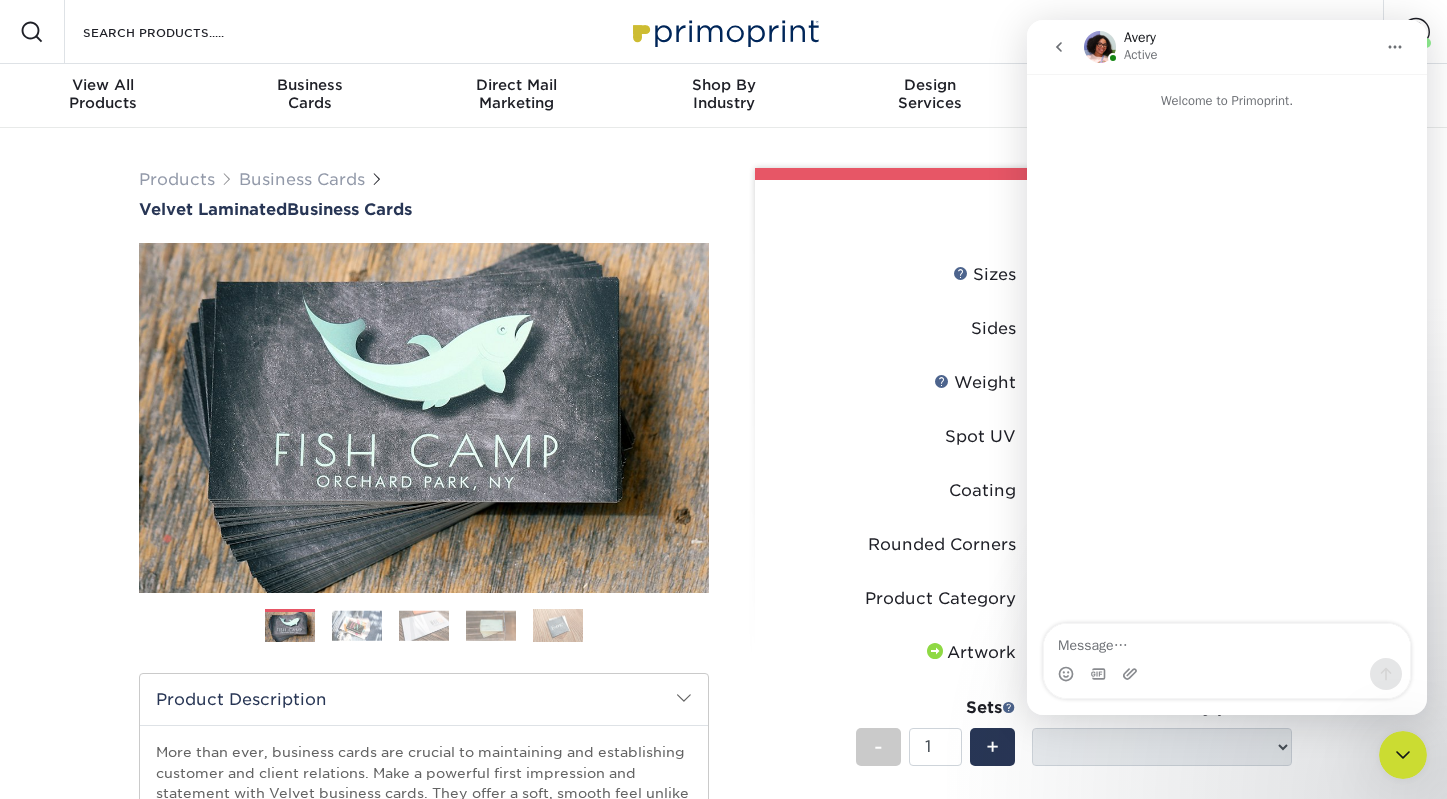 scroll, scrollTop: 3, scrollLeft: 0, axis: vertical 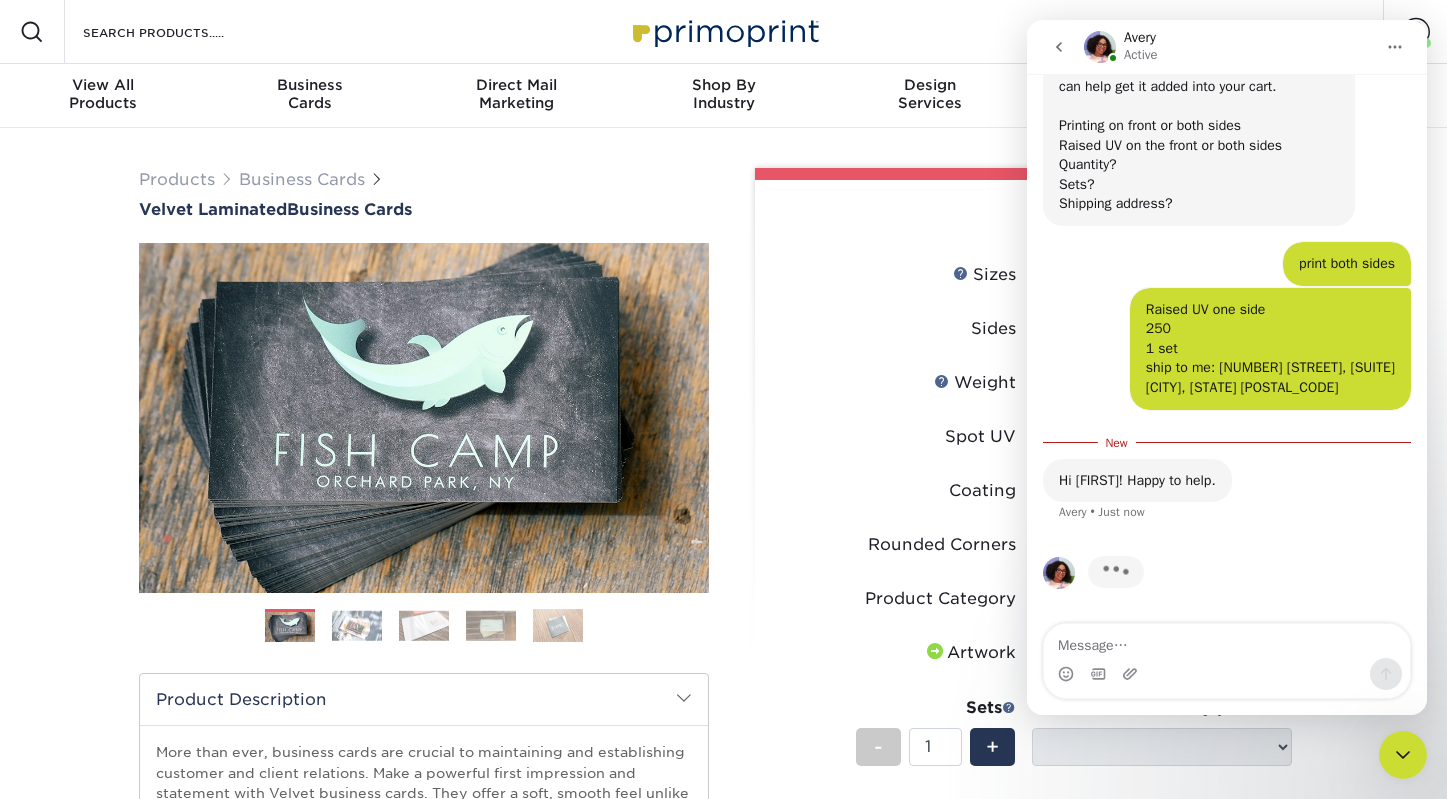 click 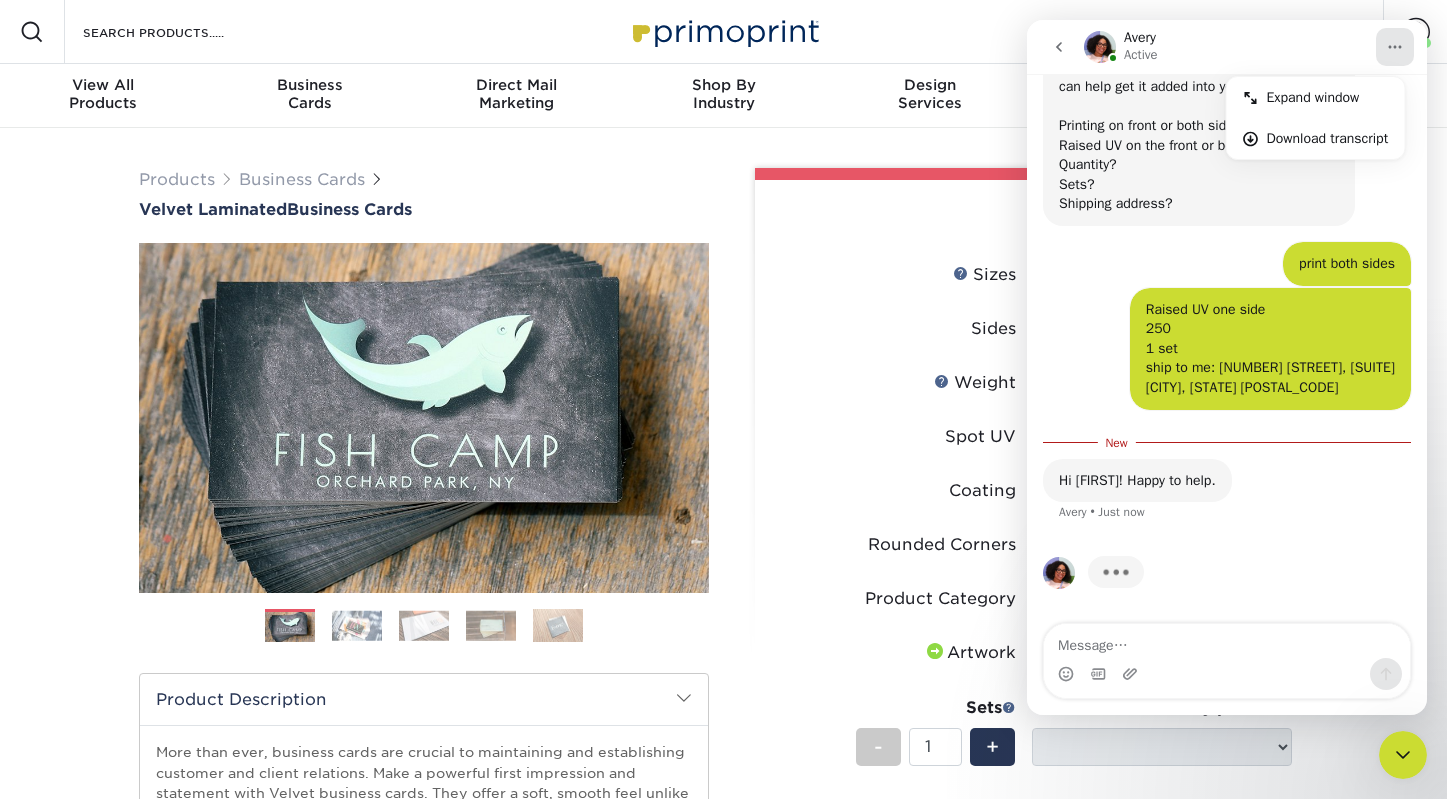click 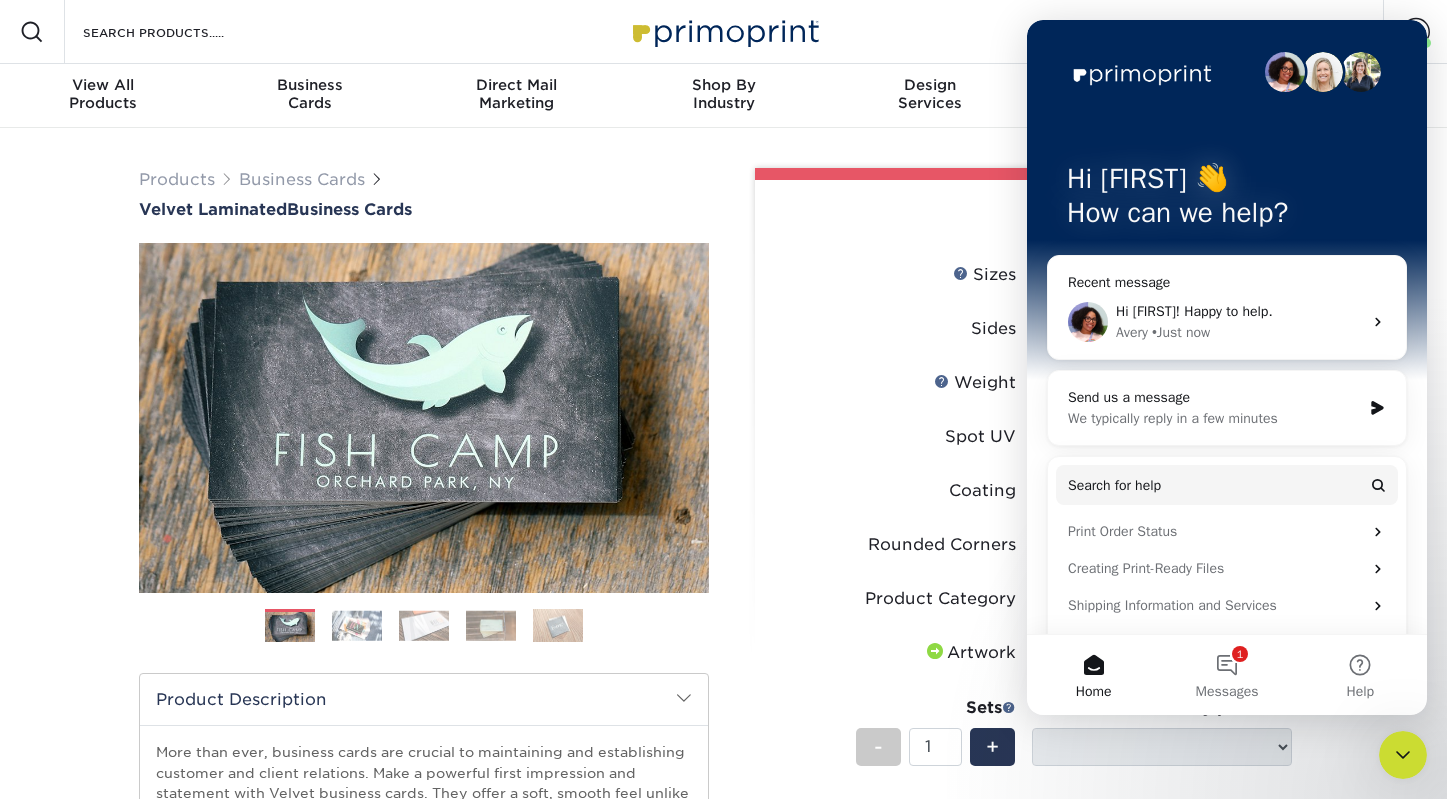 scroll, scrollTop: 0, scrollLeft: 0, axis: both 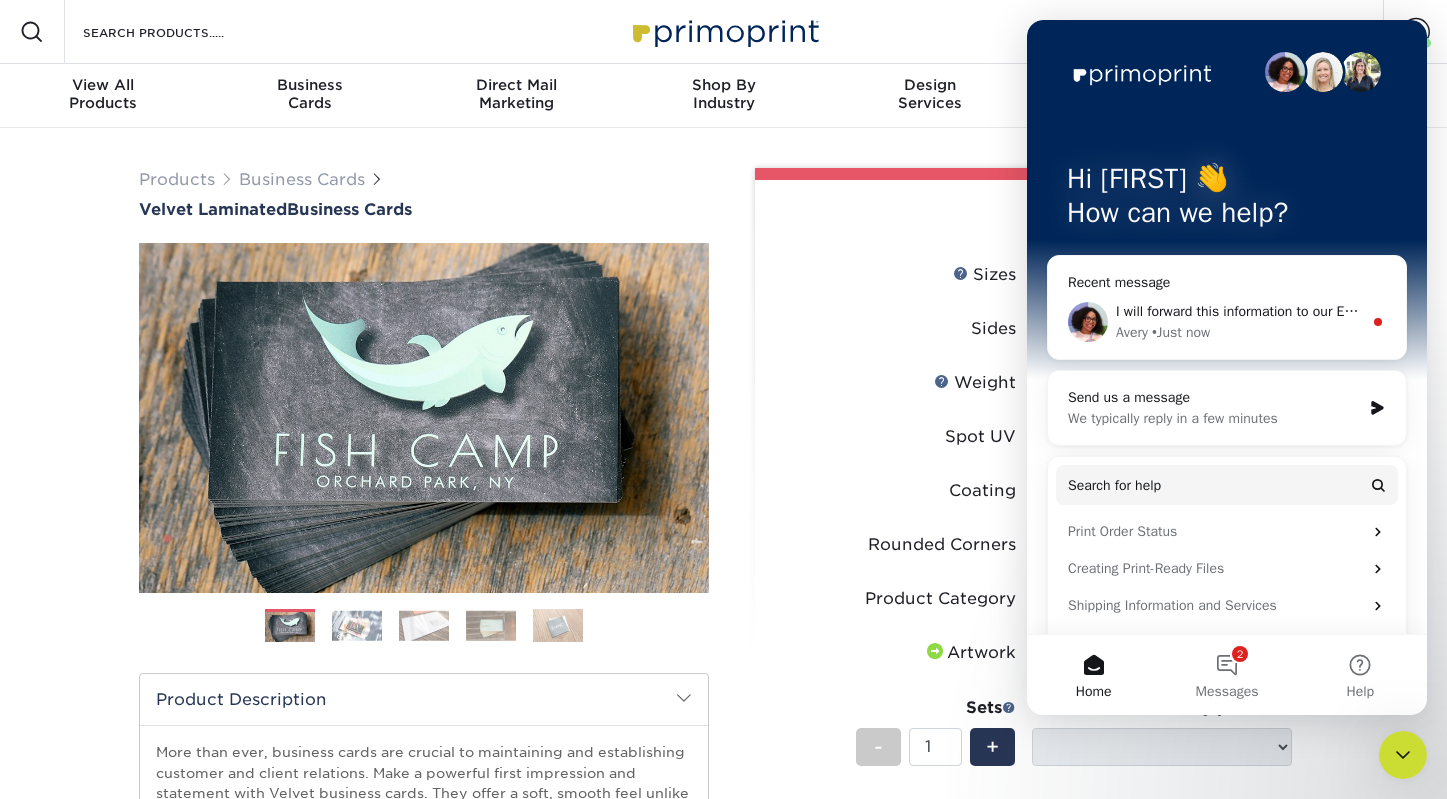 click 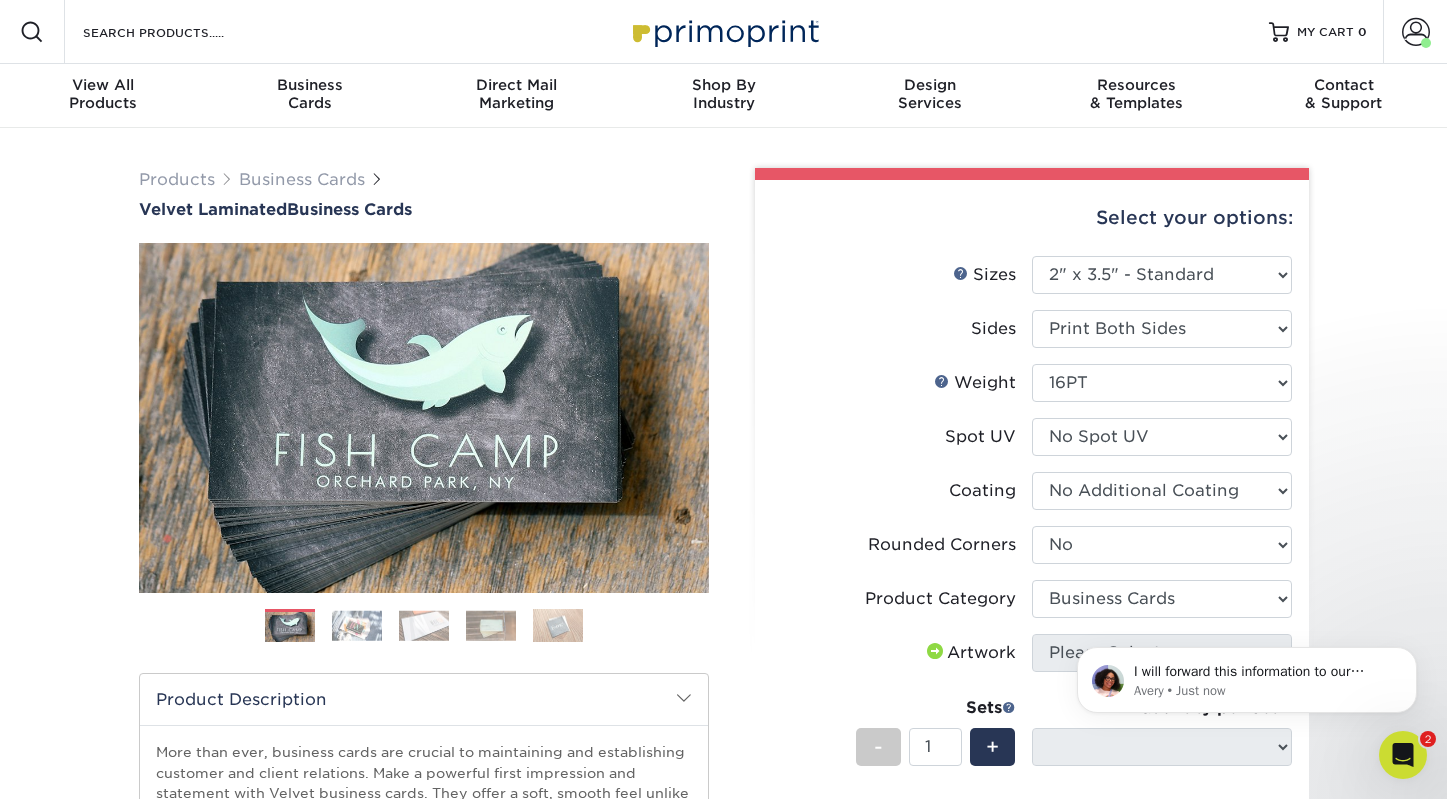 scroll, scrollTop: 0, scrollLeft: 0, axis: both 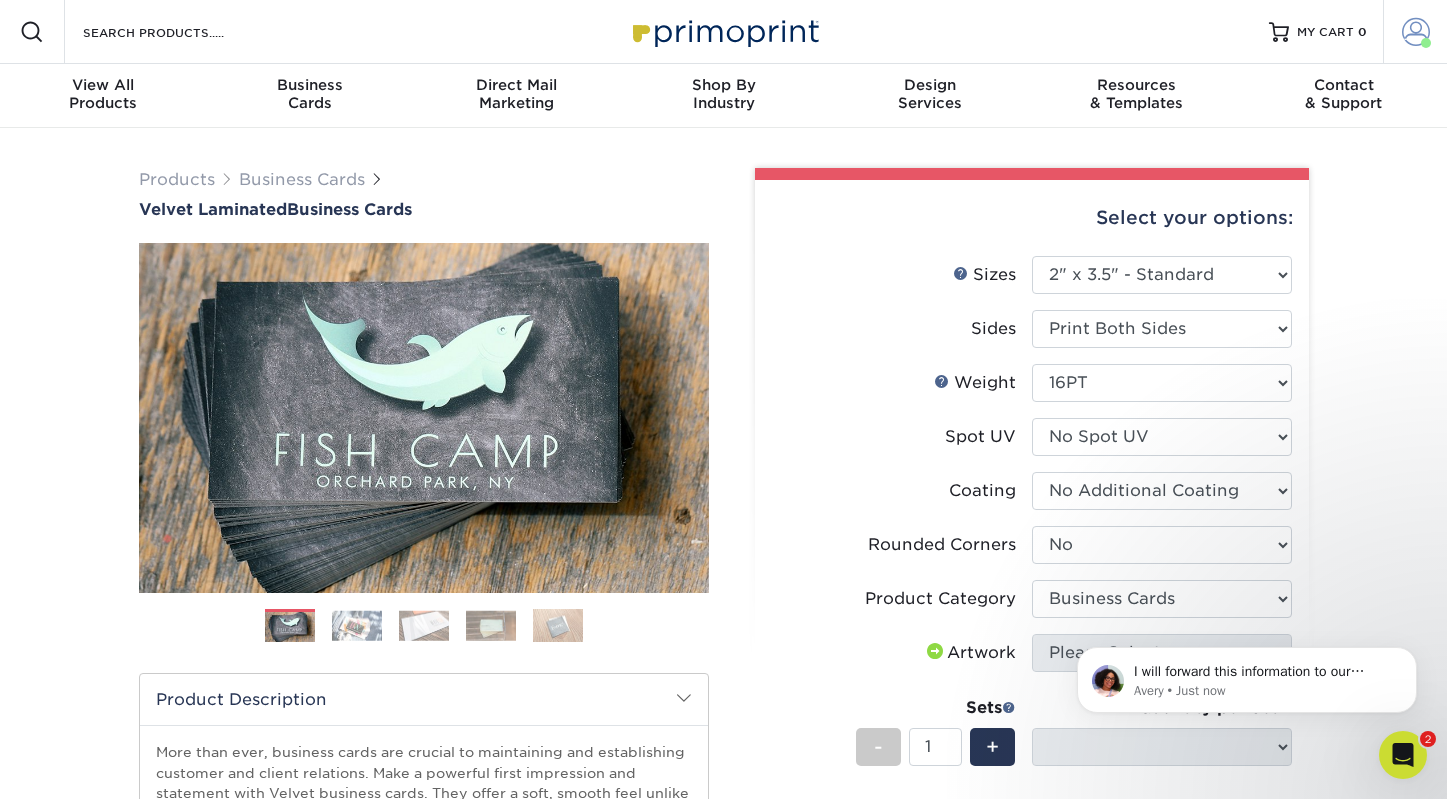 click at bounding box center (1416, 32) 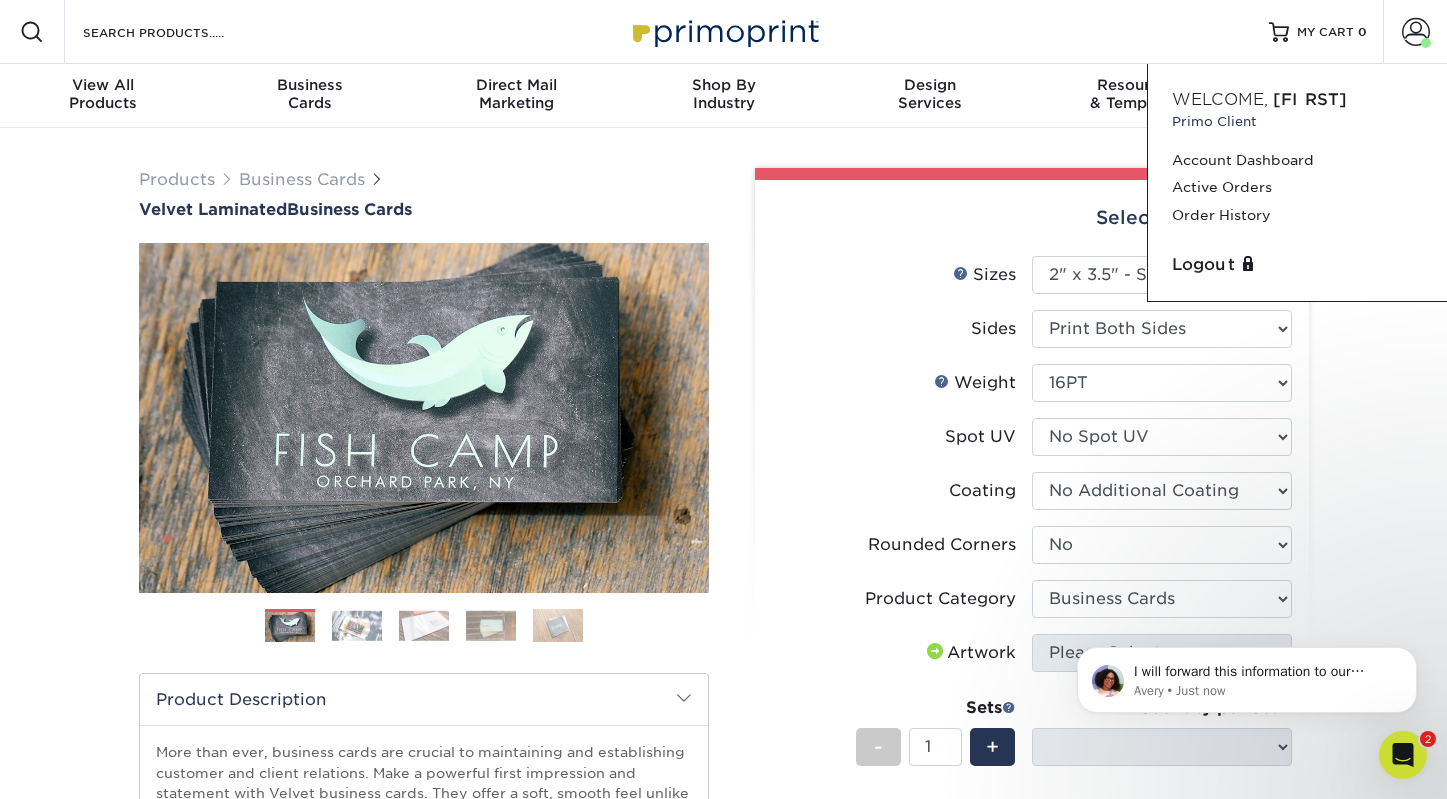 click on "[FIRST]" at bounding box center (1310, 99) 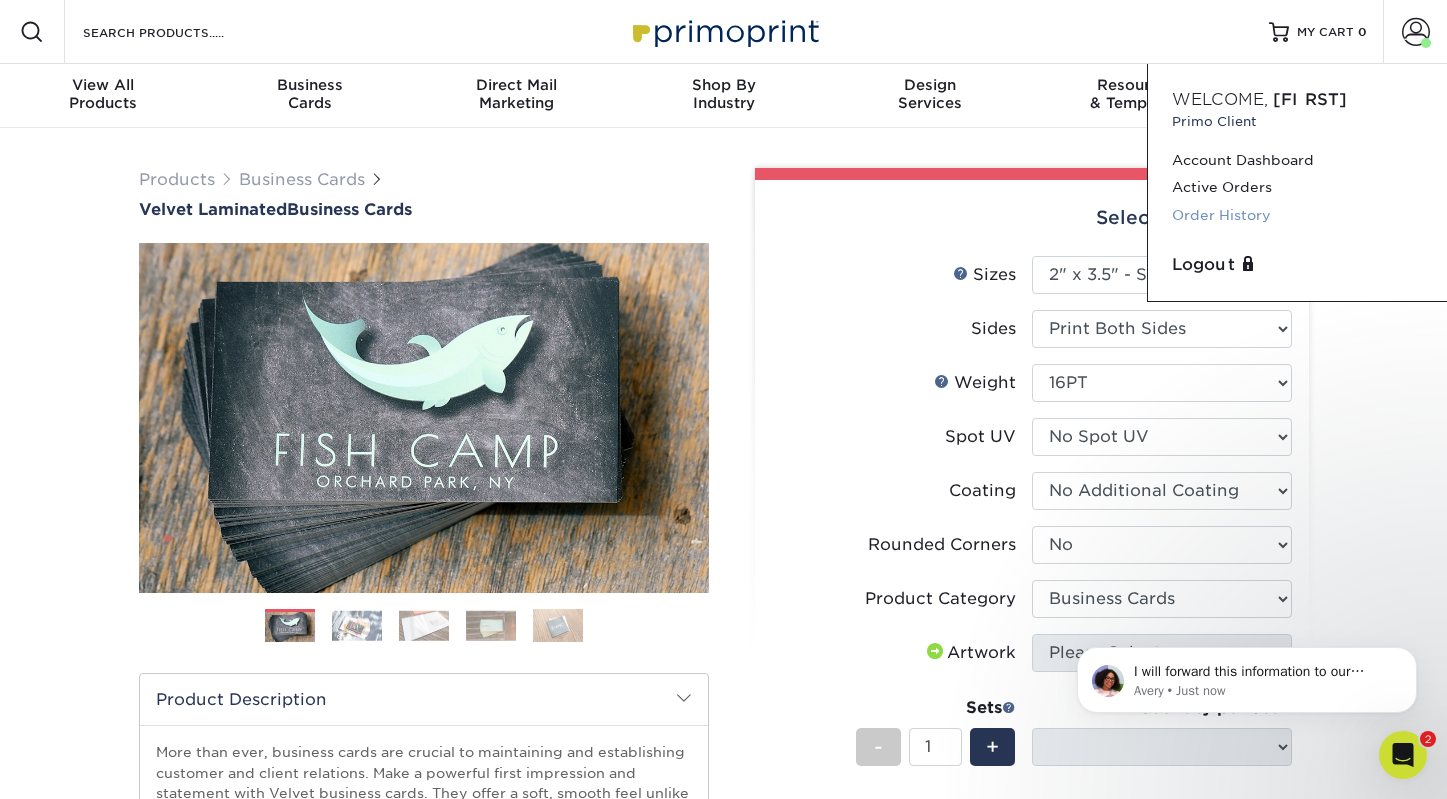 click on "Order History" at bounding box center [1297, 215] 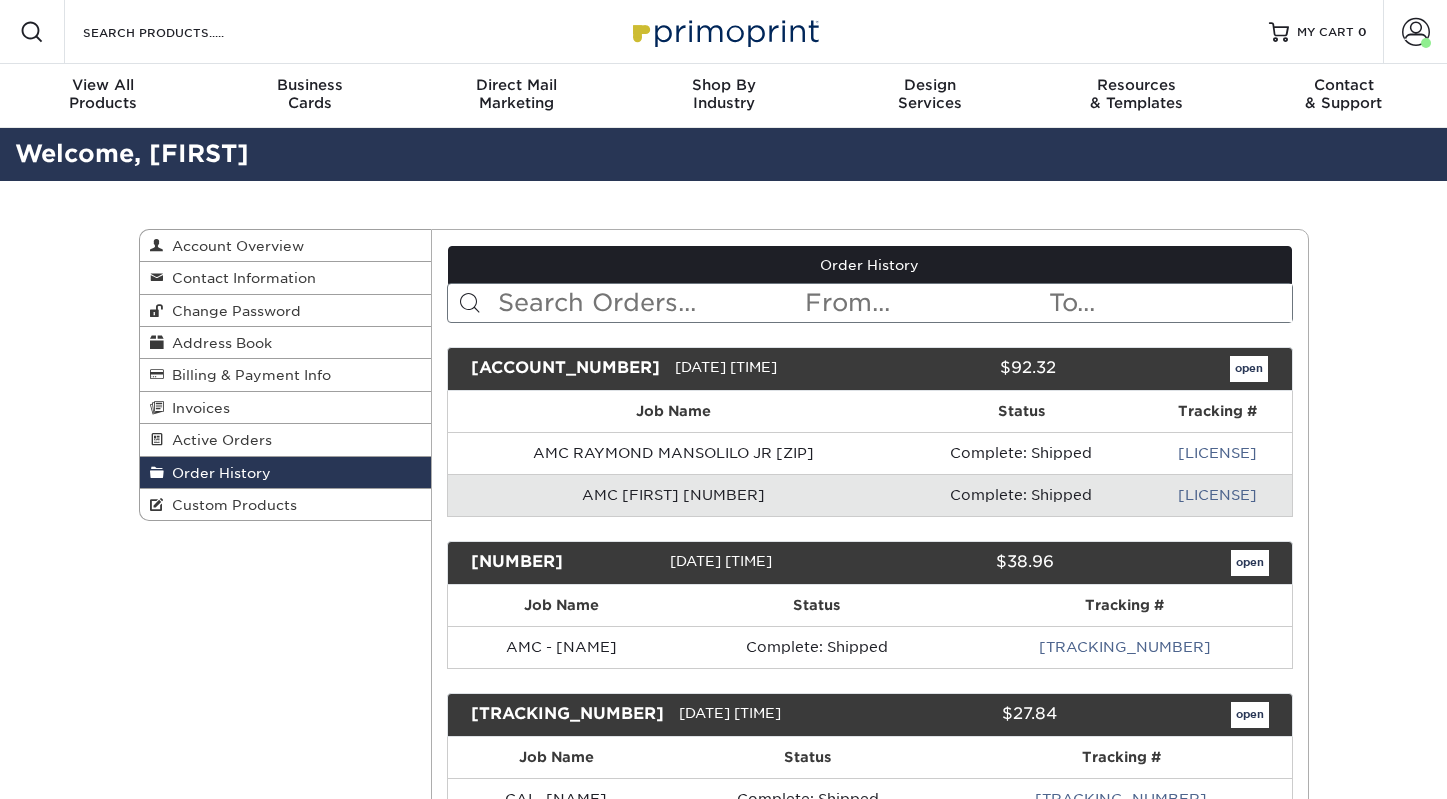 scroll, scrollTop: 0, scrollLeft: 0, axis: both 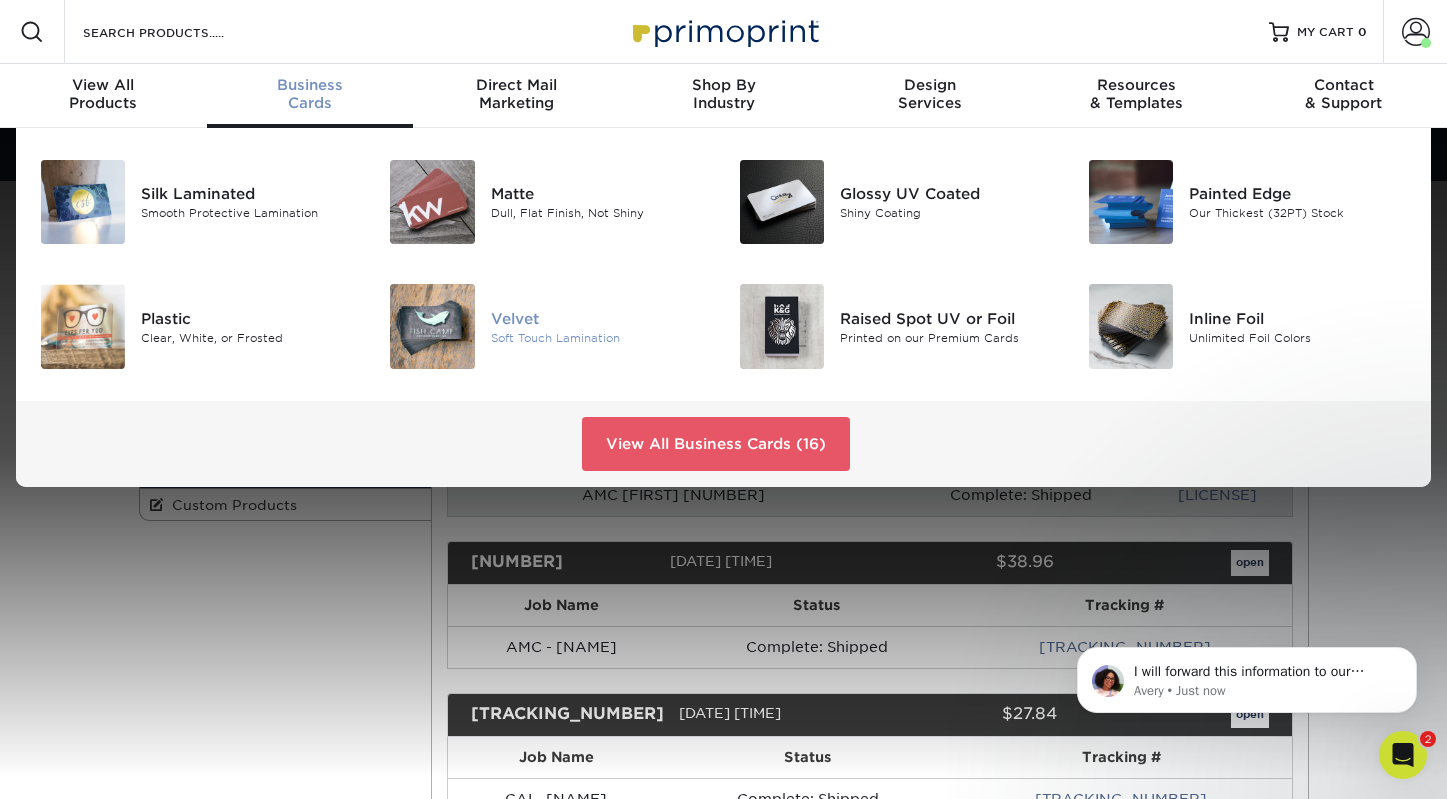 click on "Velvet" at bounding box center (600, 318) 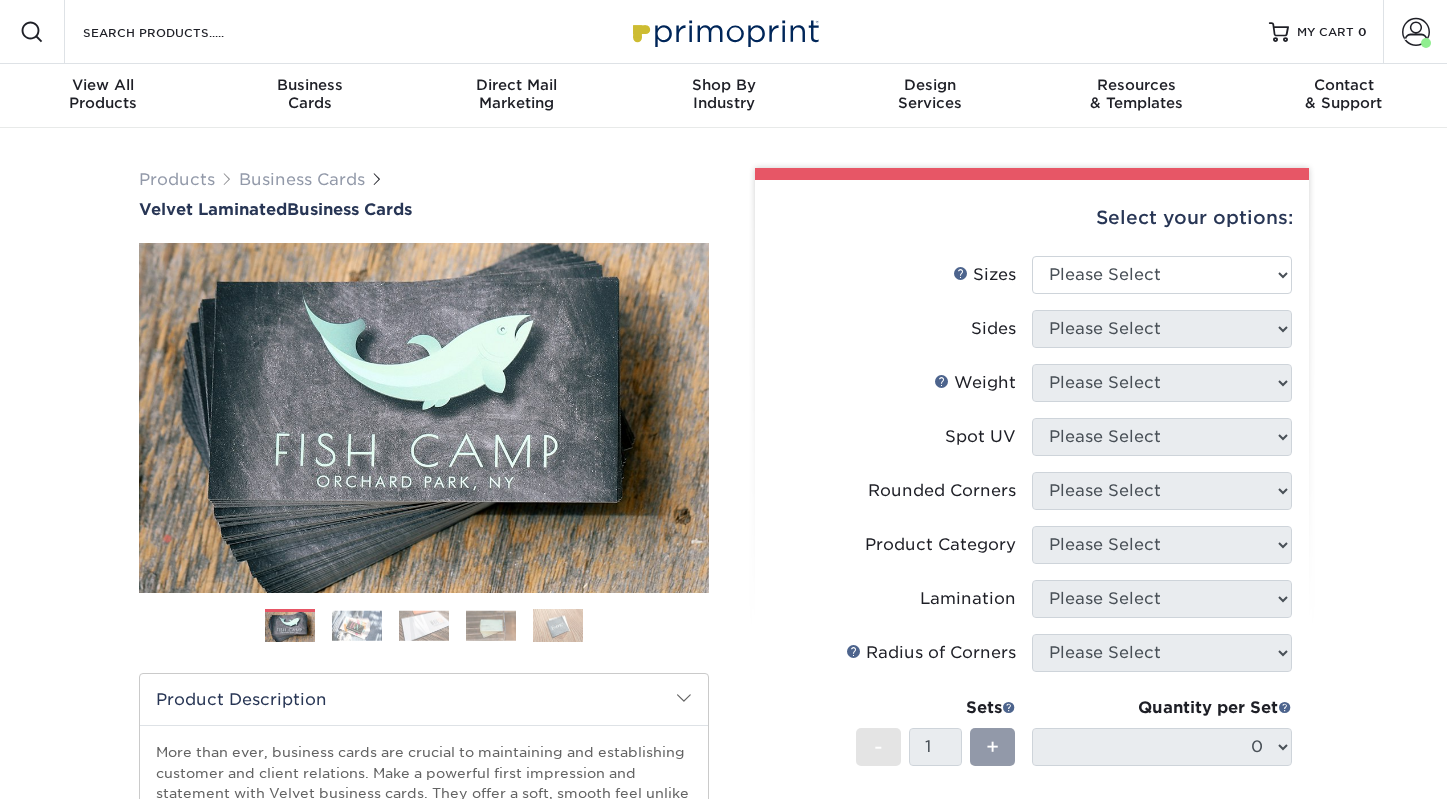 scroll, scrollTop: 0, scrollLeft: 0, axis: both 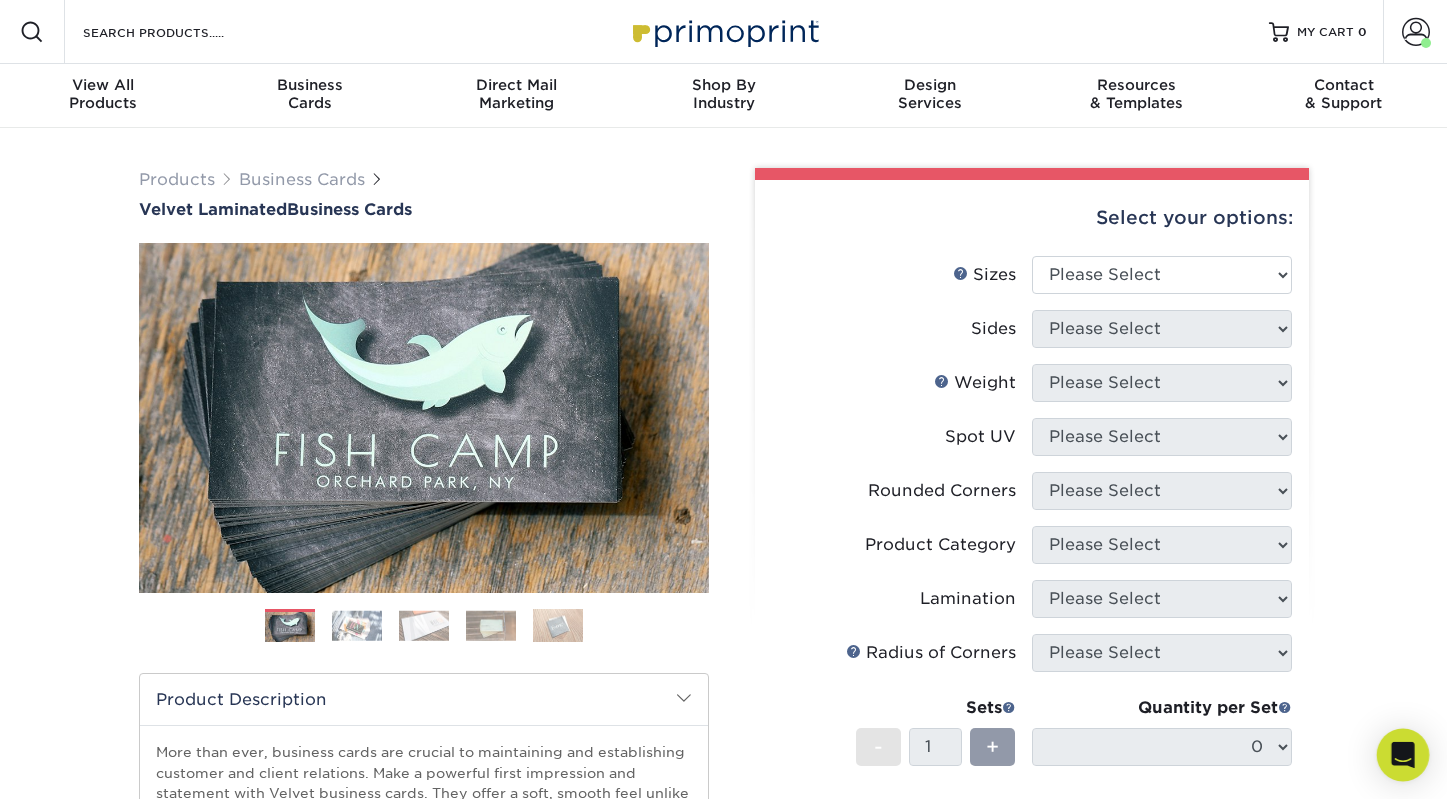 click 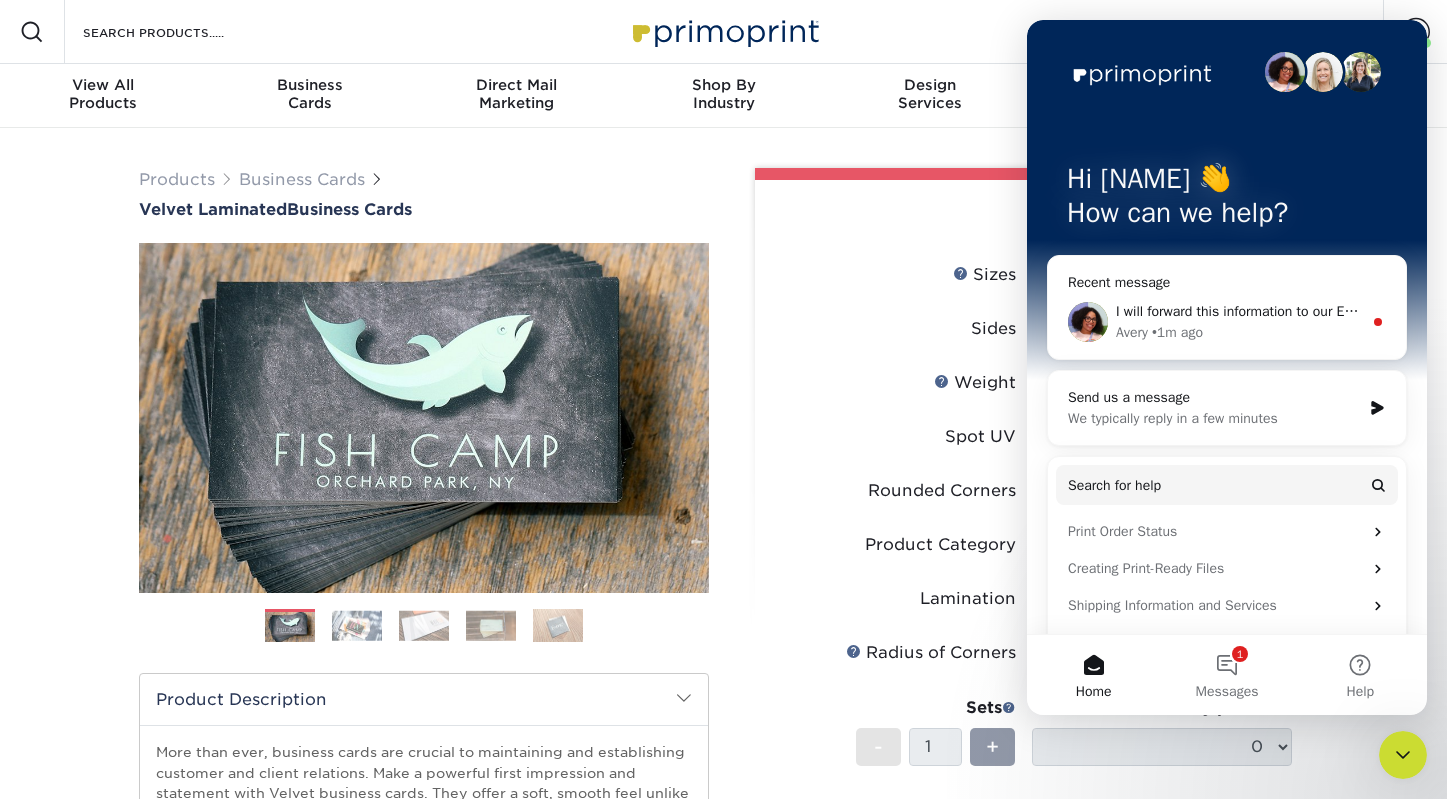 scroll, scrollTop: 0, scrollLeft: 0, axis: both 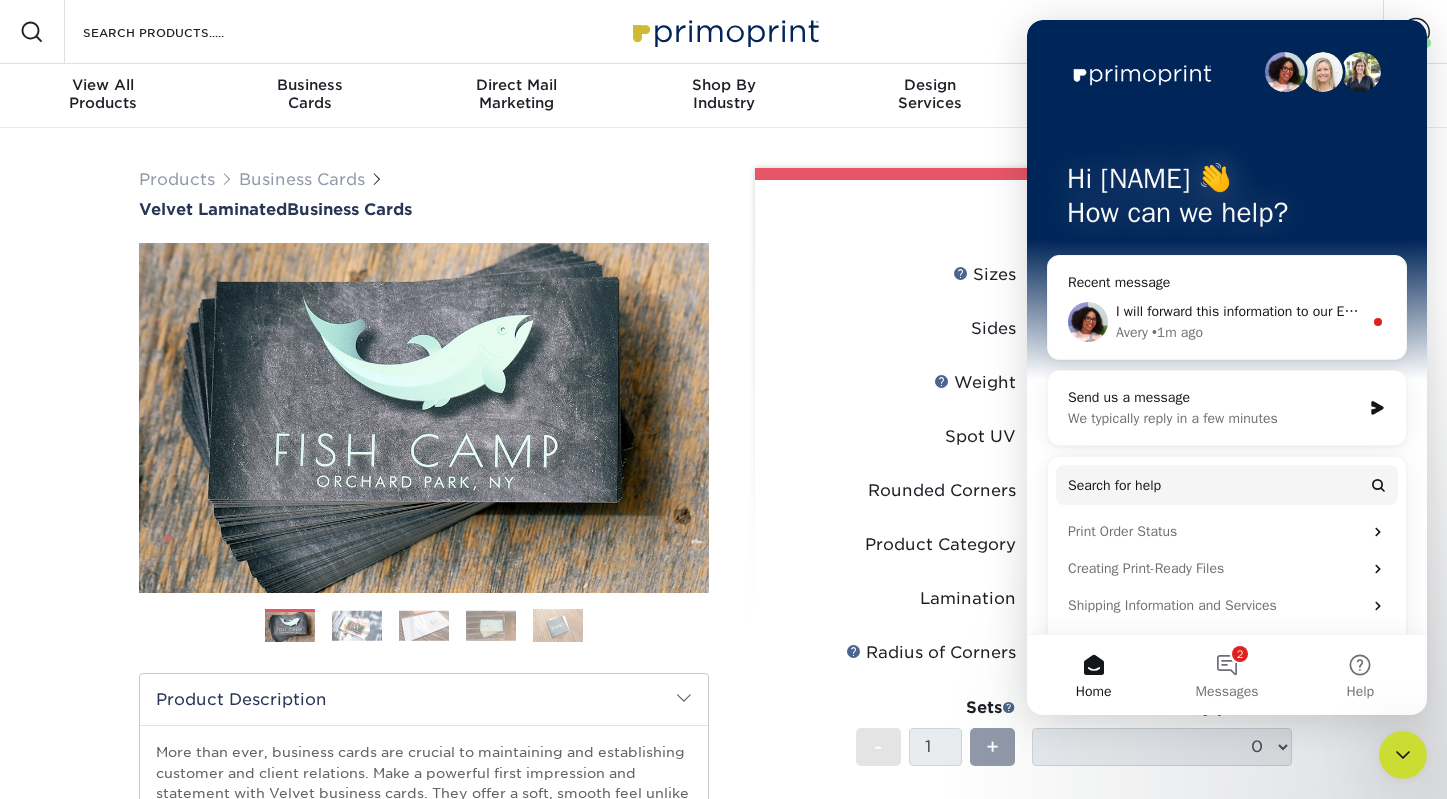 click on "I will forward this information to our Estimating Team, who will add the product to your account manually." at bounding box center (1436, 311) 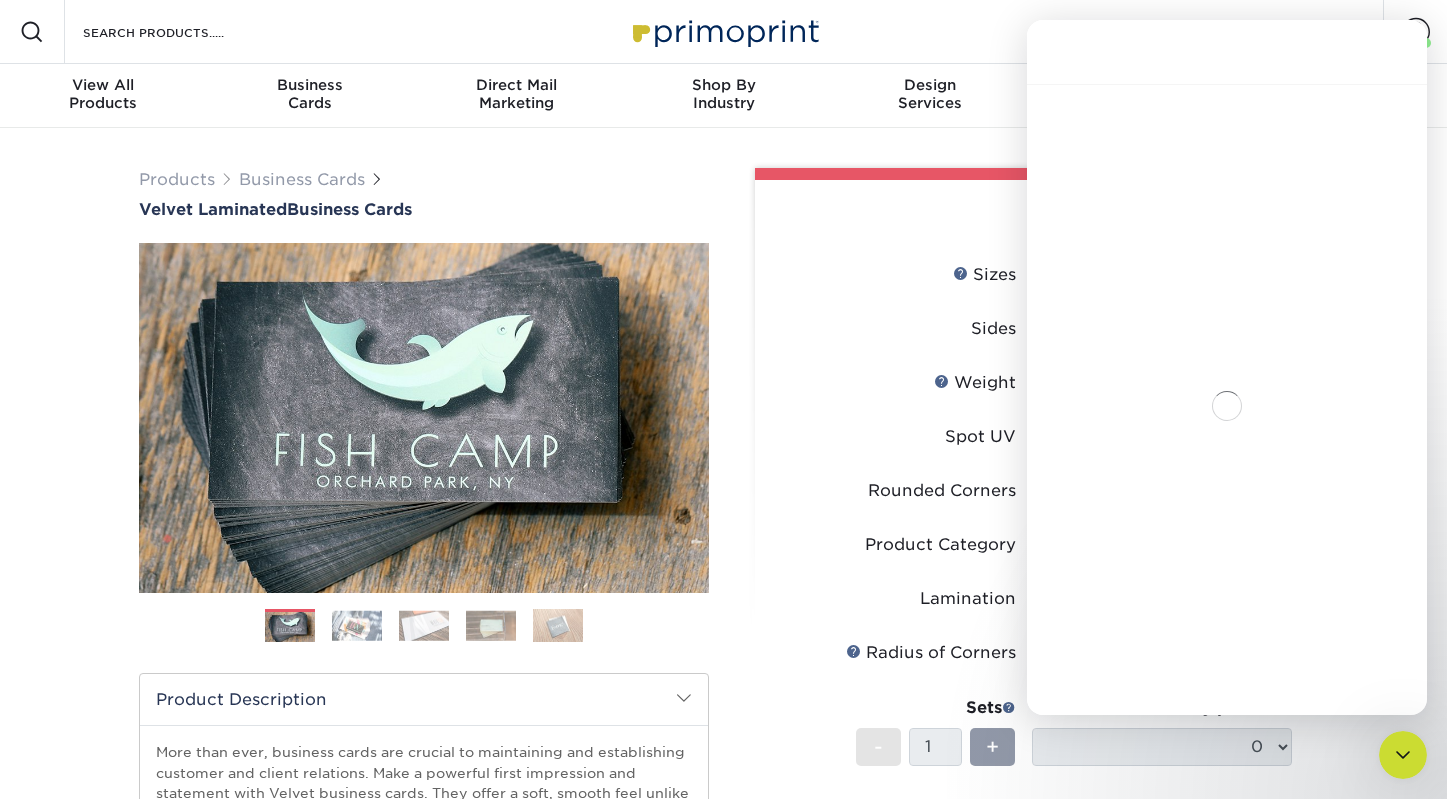 scroll, scrollTop: 158, scrollLeft: 0, axis: vertical 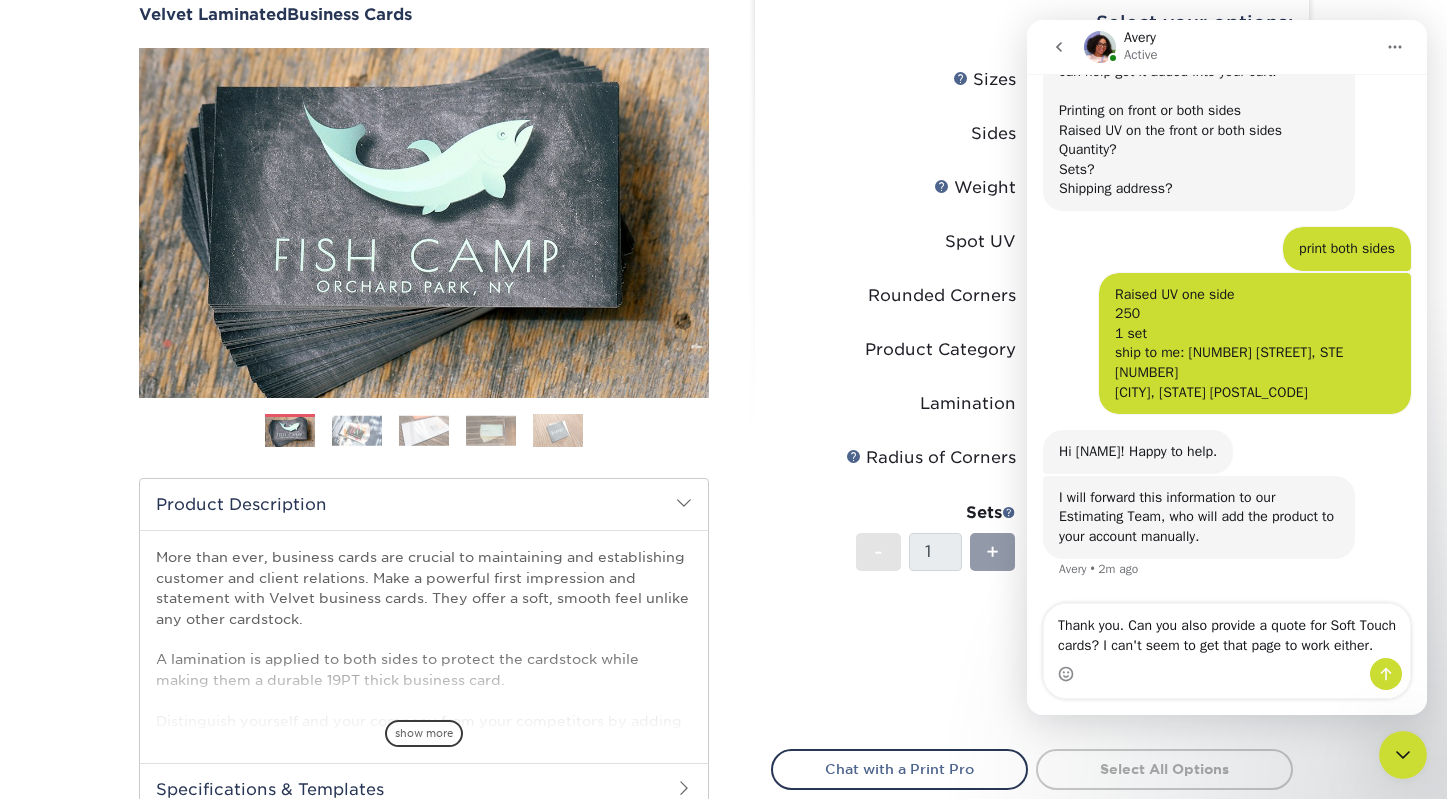 click on "Thank you. Can you also provide a quote for Soft Touch cards? I can't seem to get that page to work either." at bounding box center [1227, 631] 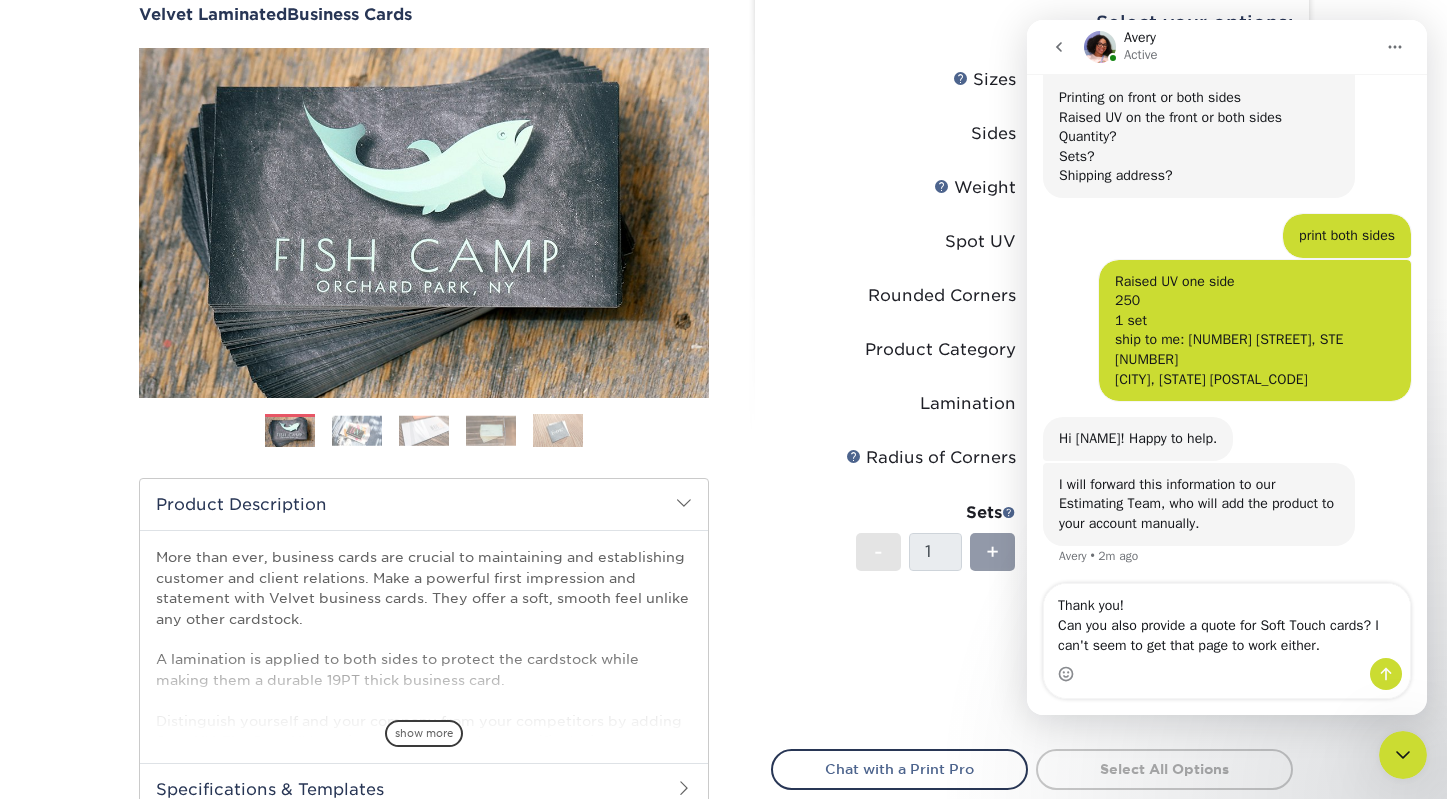 type on "Thank you!
Can you also provide a quote for Soft Touch cards? I can't seem to get that page to work either." 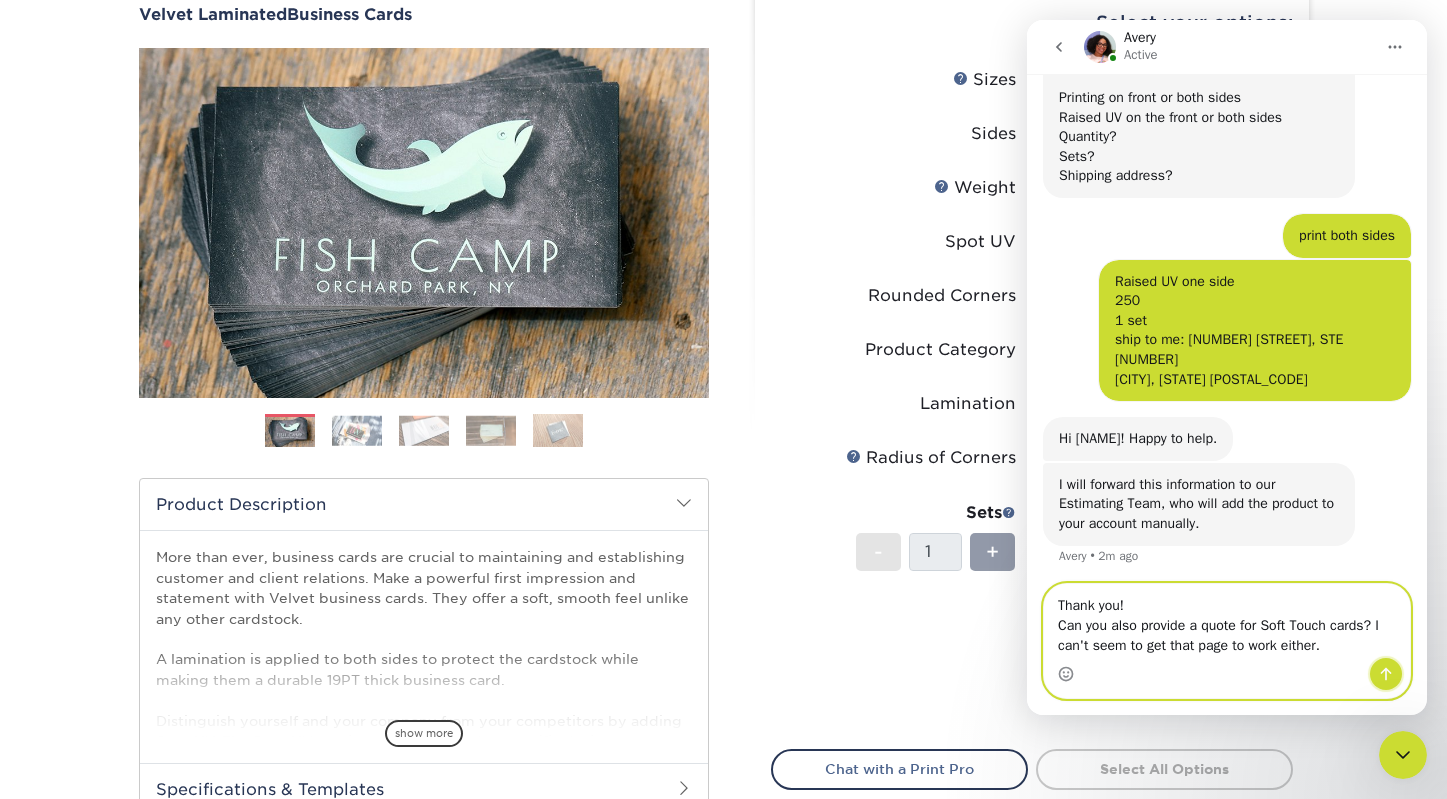 click 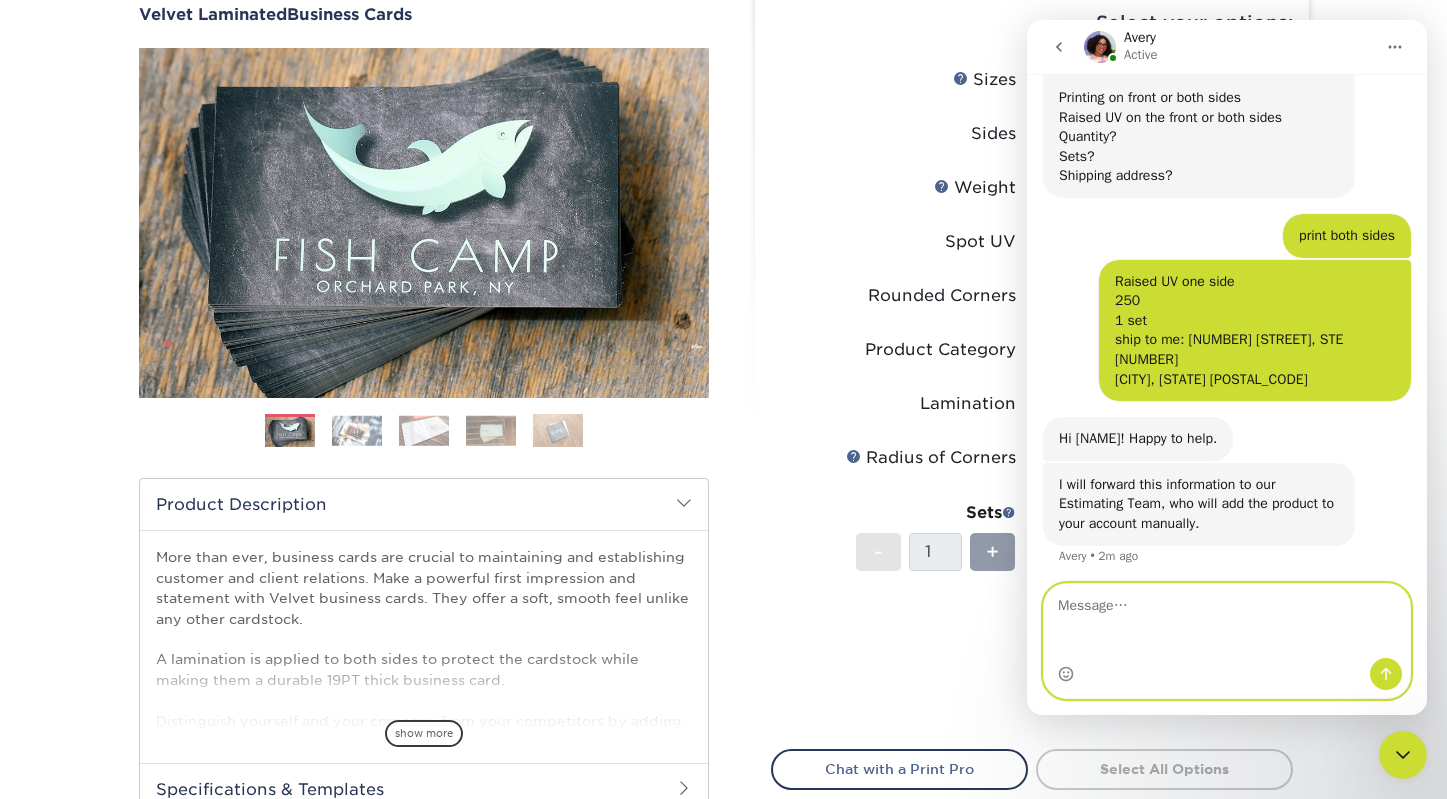 scroll, scrollTop: 61, scrollLeft: 0, axis: vertical 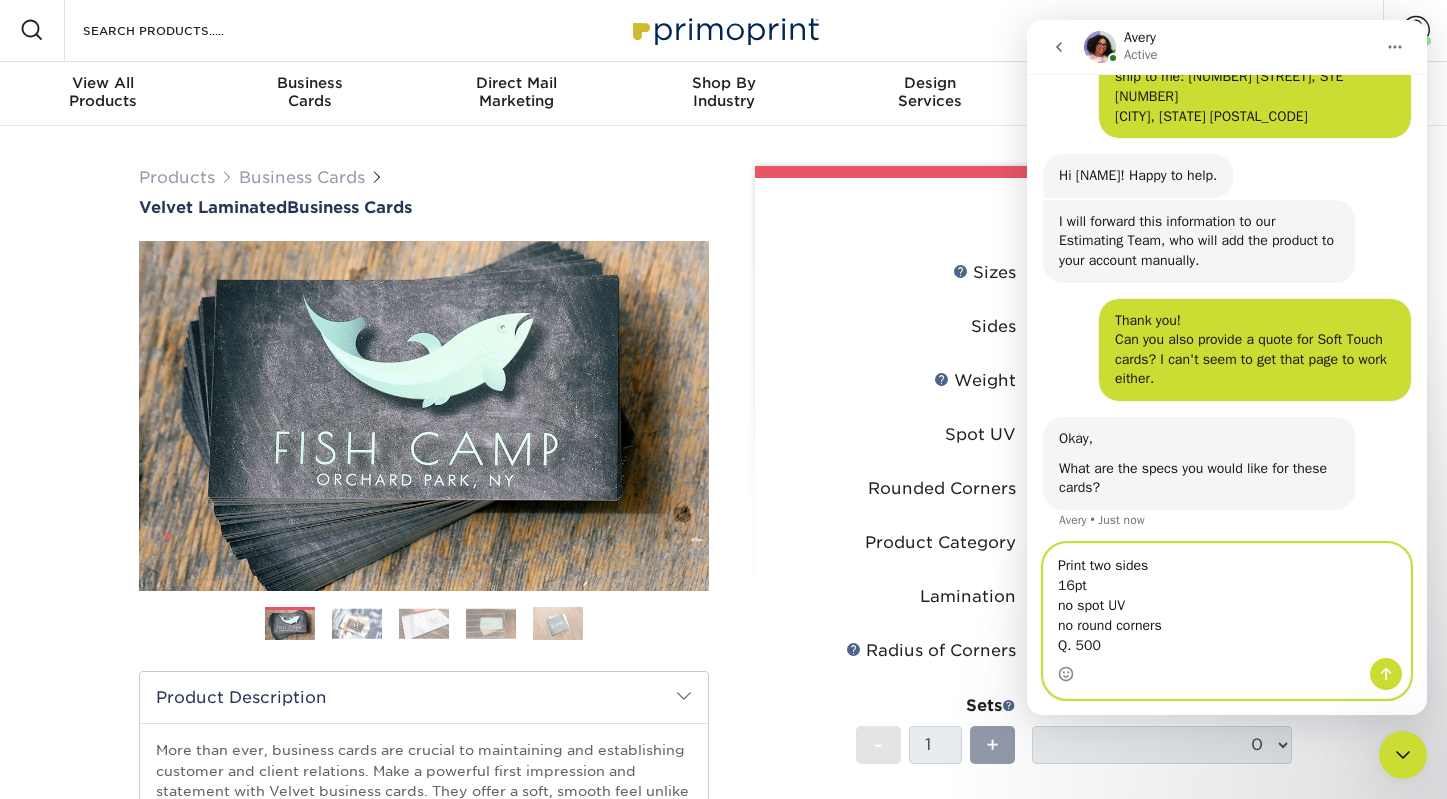 click on "Print two sides
16pt
no spot UV
no round corners
Q. 500" at bounding box center [1227, 601] 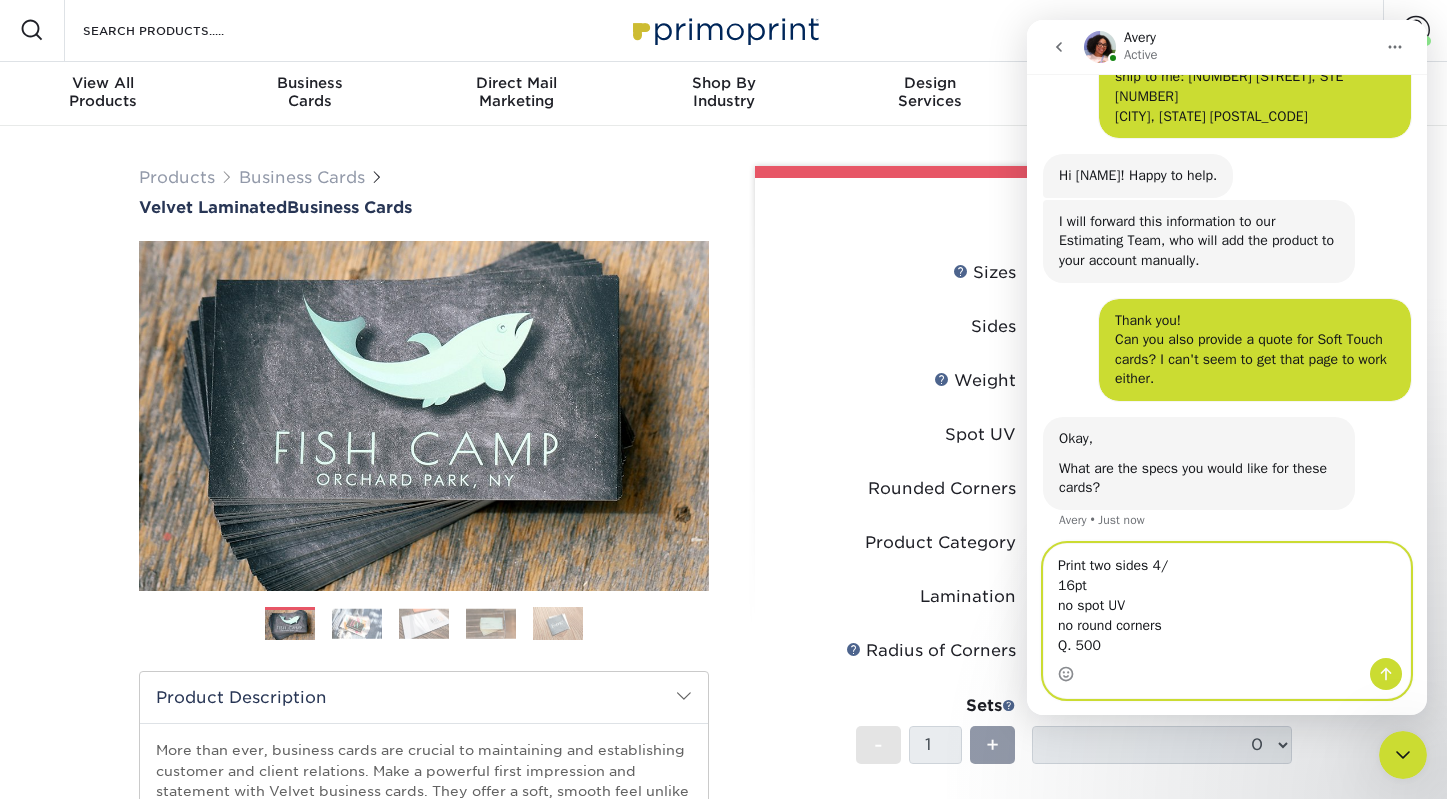 type on "Print two sides 4/4
16pt
no spot UV
no round corners
Q. 500" 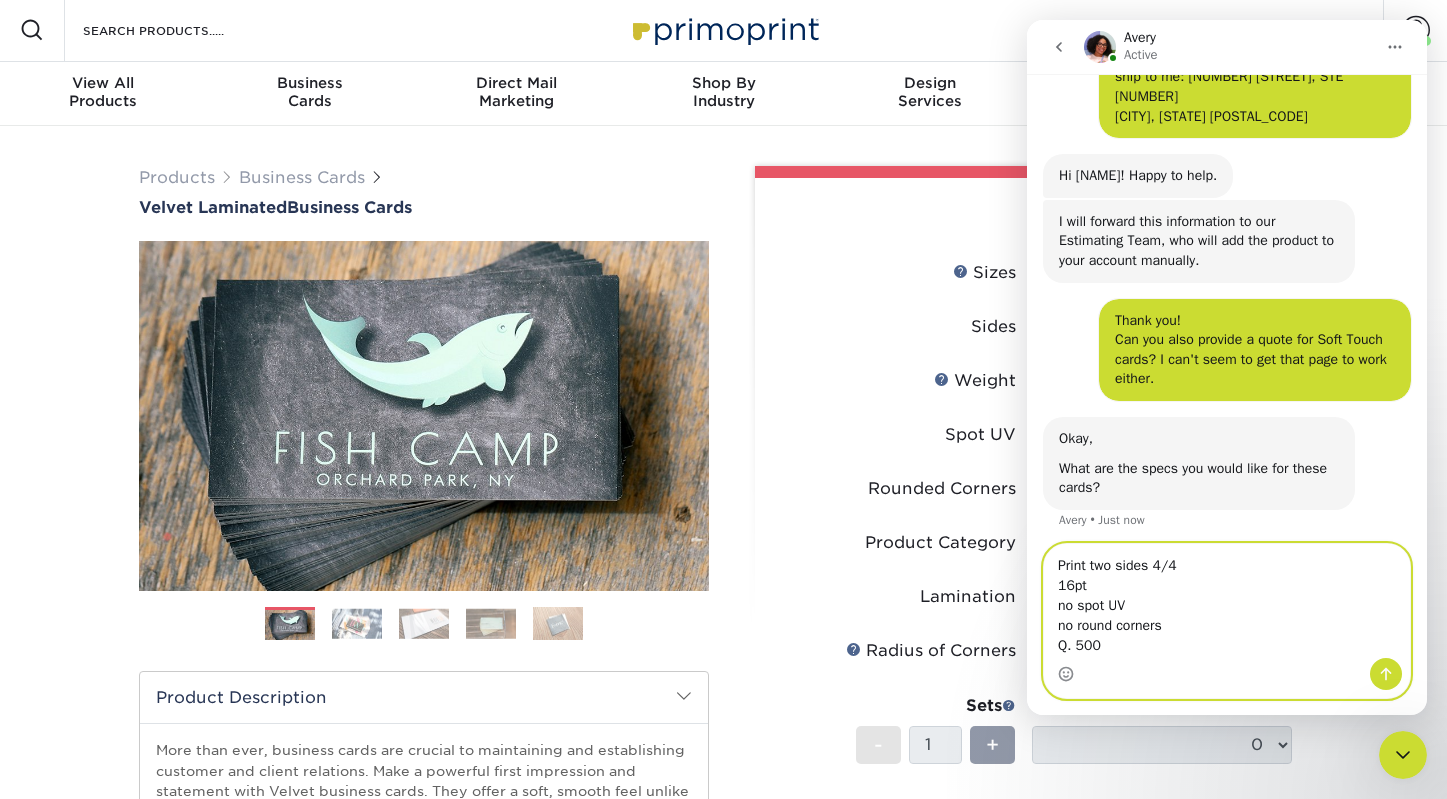 click on "Print two sides 4/4
16pt
no spot UV
no round corners
Q. 500" at bounding box center [1227, 601] 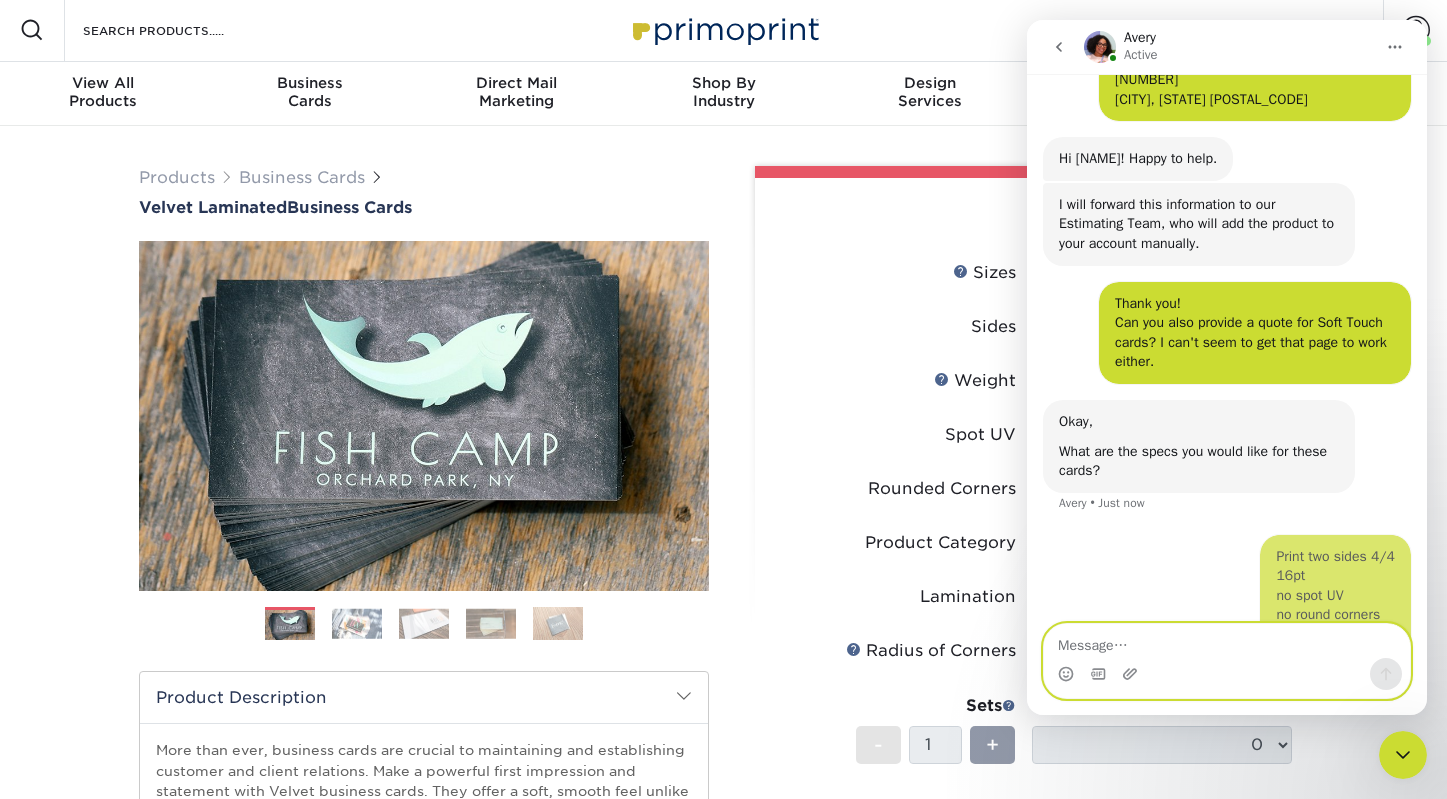 scroll, scrollTop: 0, scrollLeft: 0, axis: both 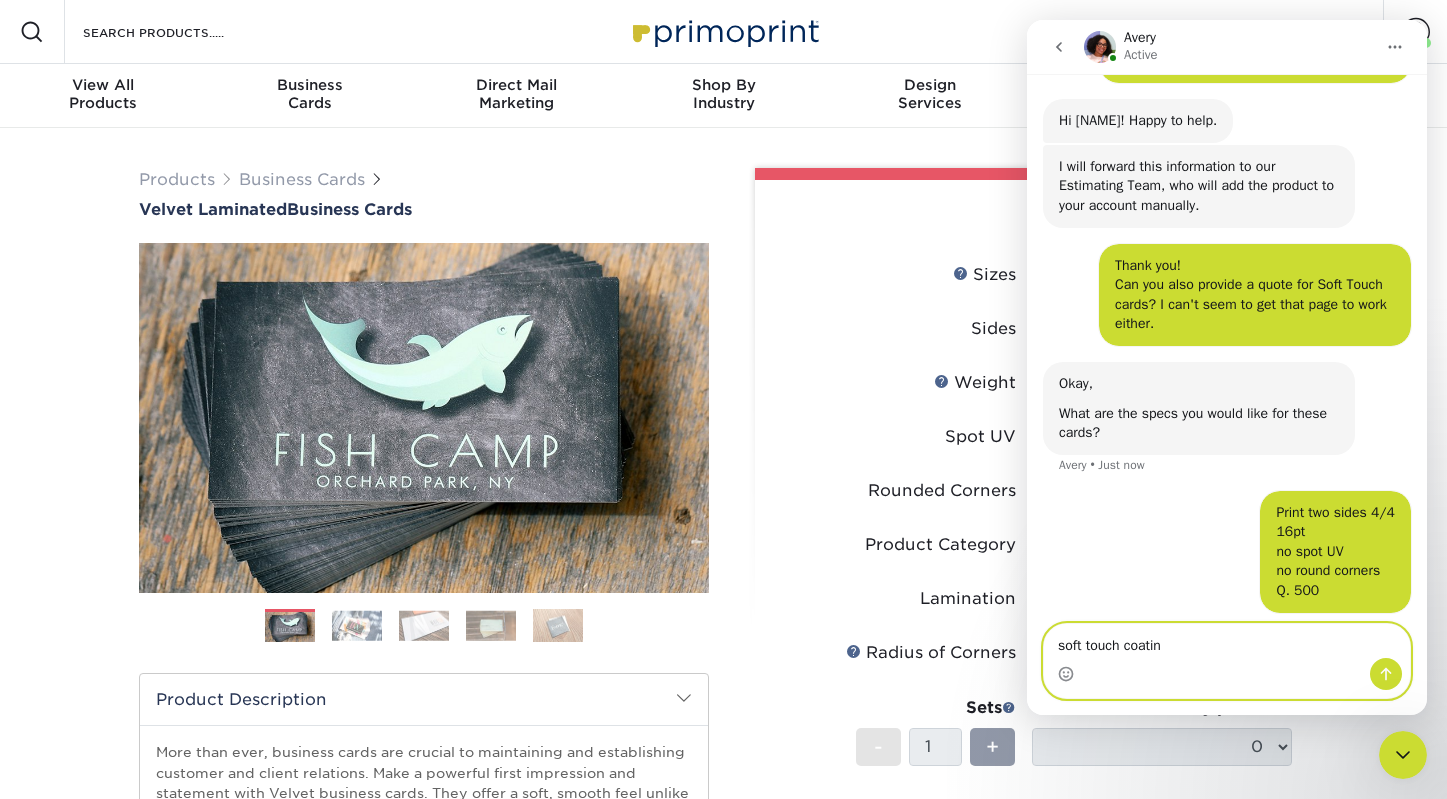 type on "soft touch coating" 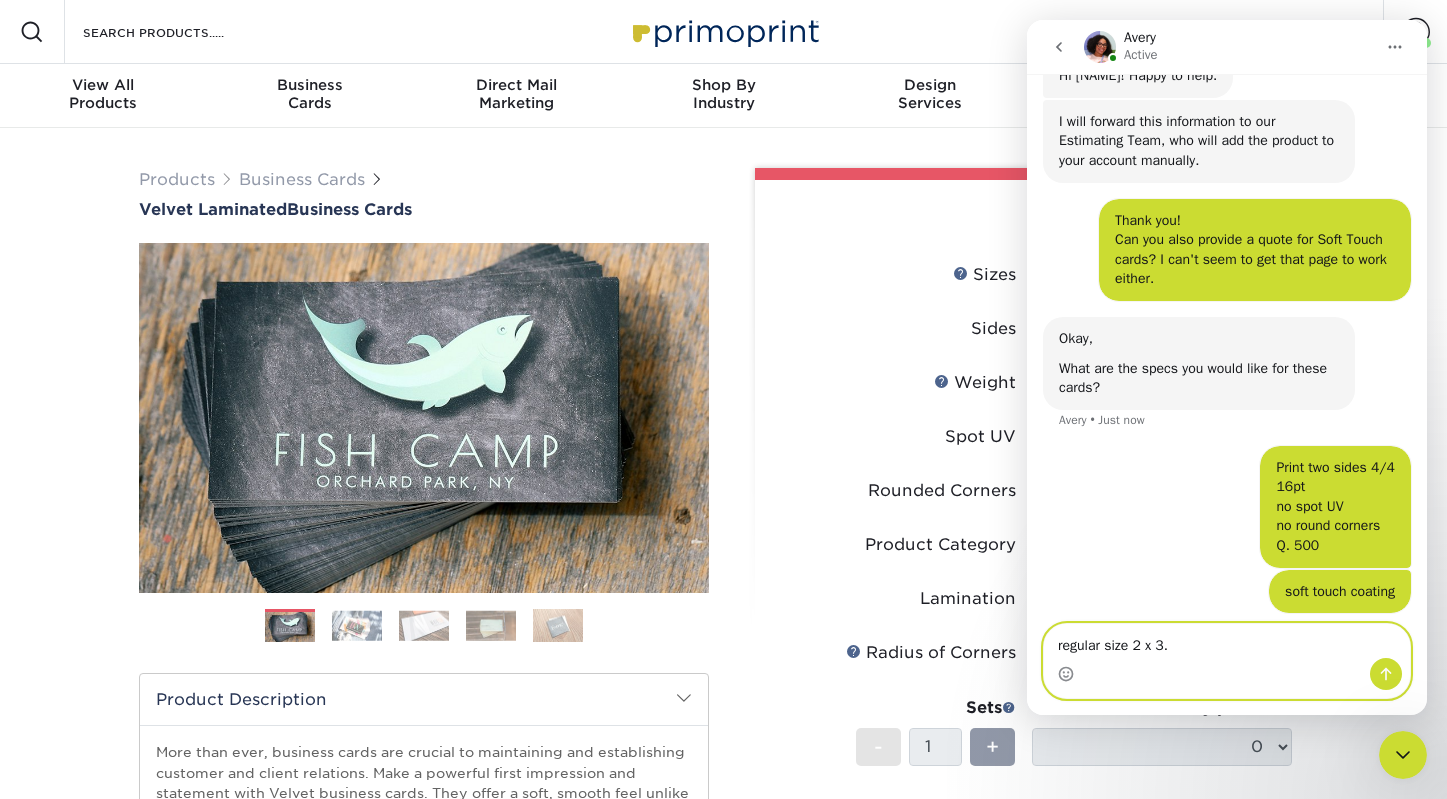 scroll, scrollTop: 1254, scrollLeft: 0, axis: vertical 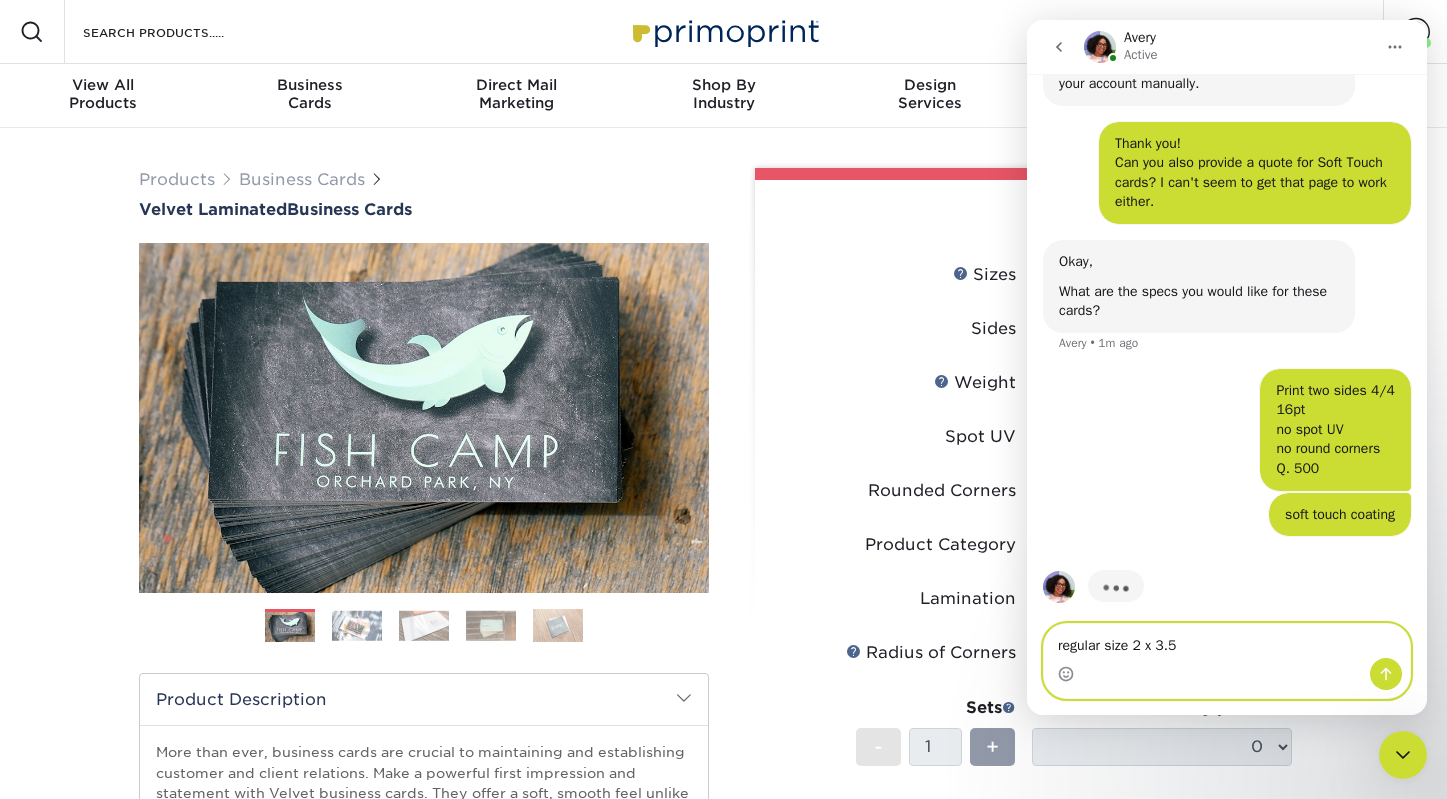 drag, startPoint x: 1184, startPoint y: 645, endPoint x: 1140, endPoint y: 646, distance: 44.011364 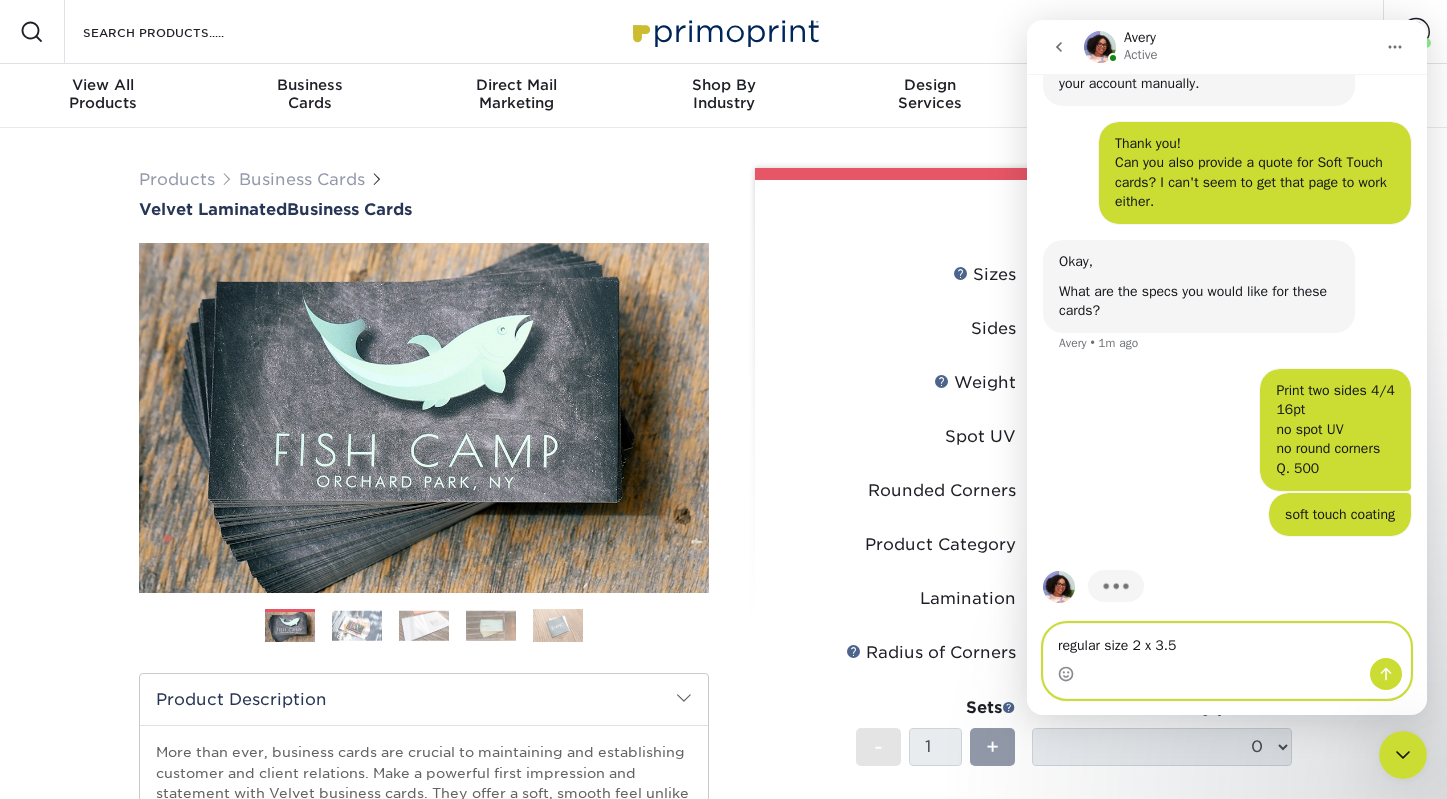 click on "regular size 2 x 3.5" at bounding box center (1227, 641) 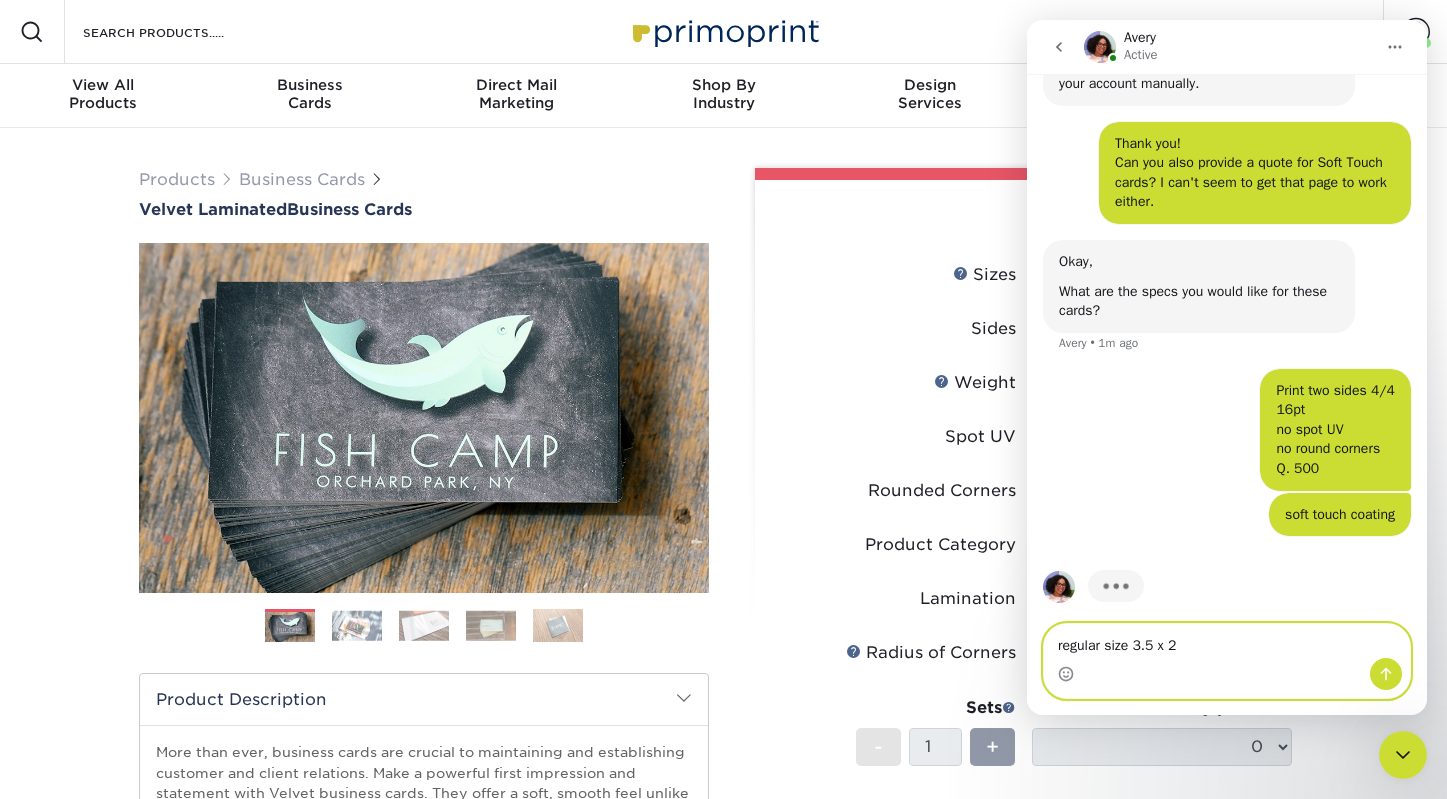 type on "regular size 3.5 x 2" 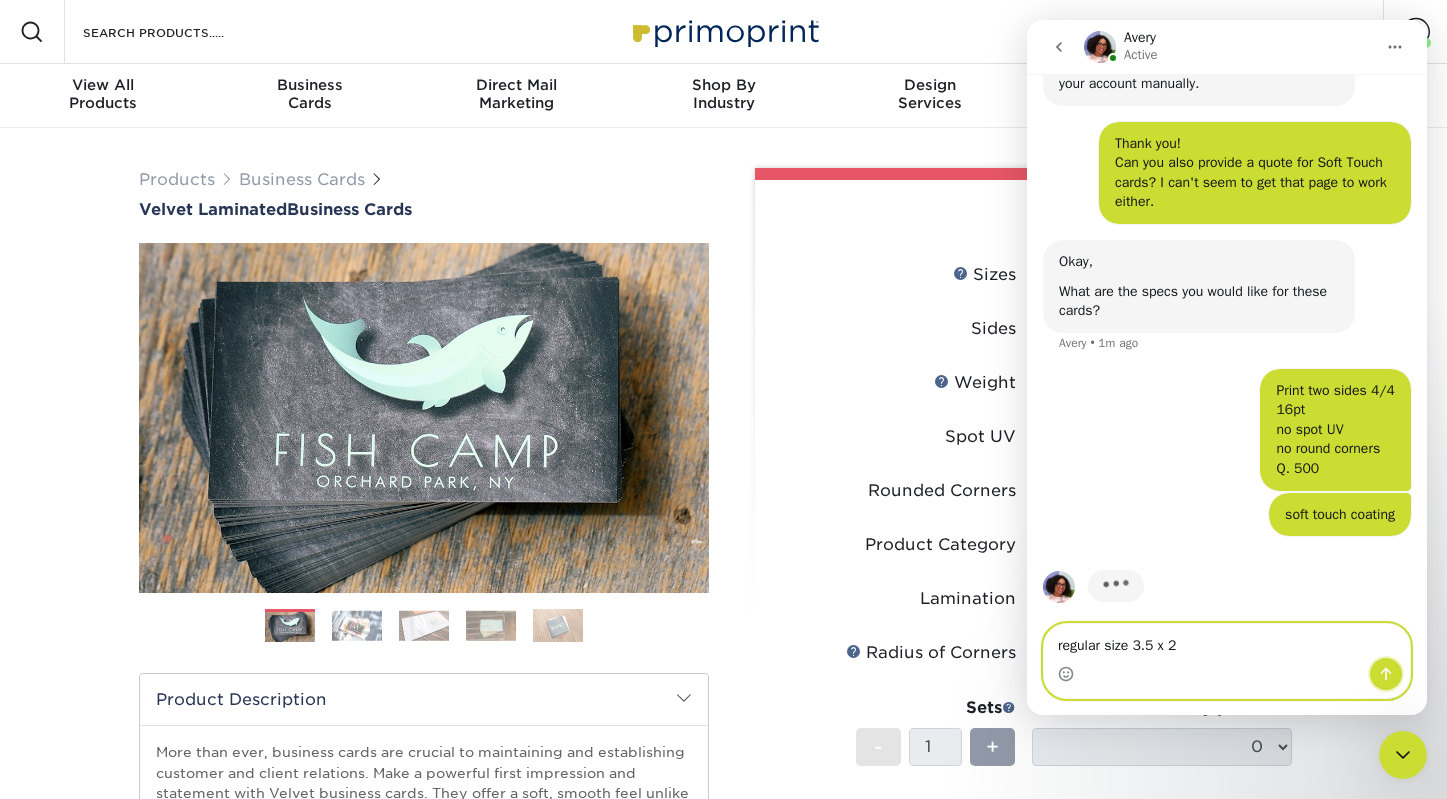 click 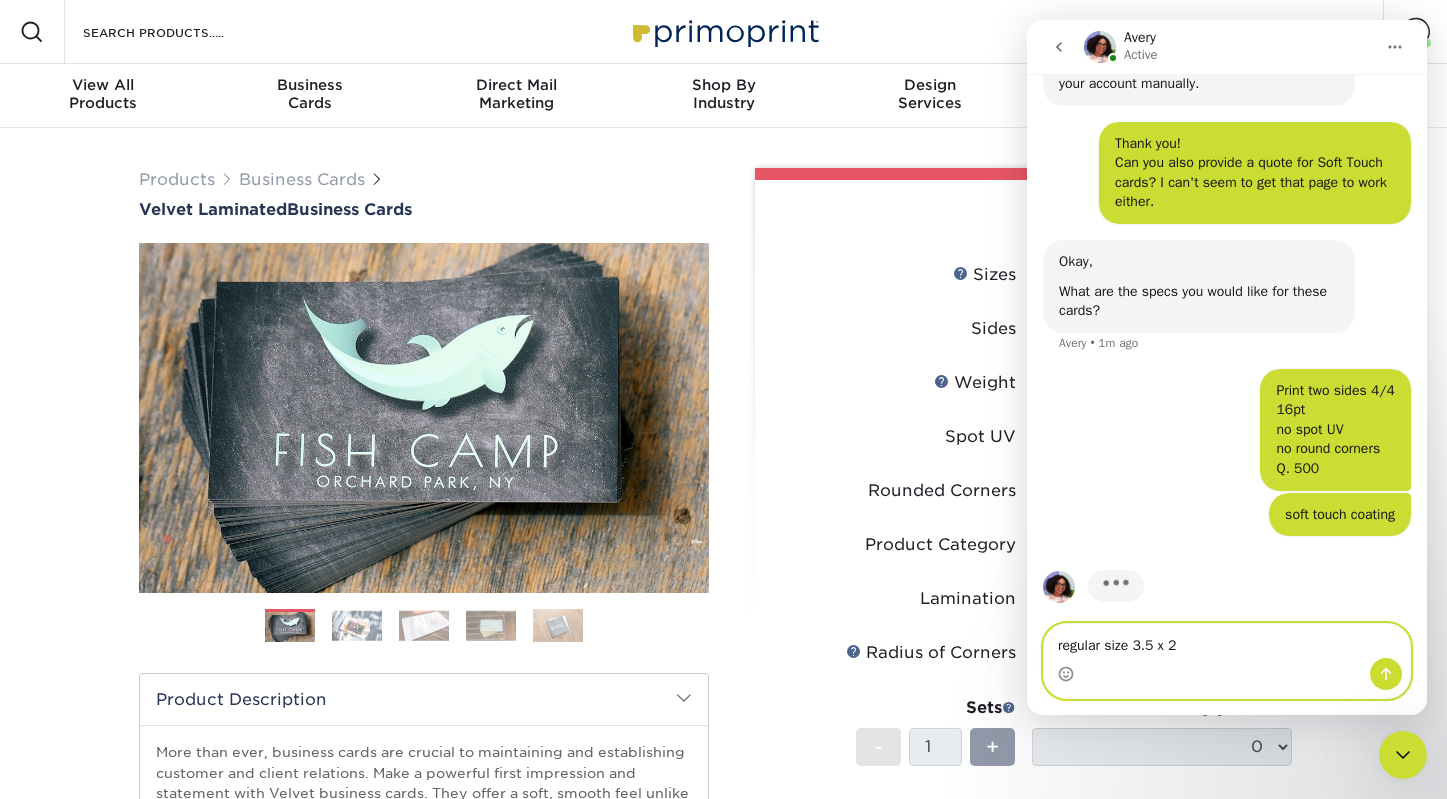 type 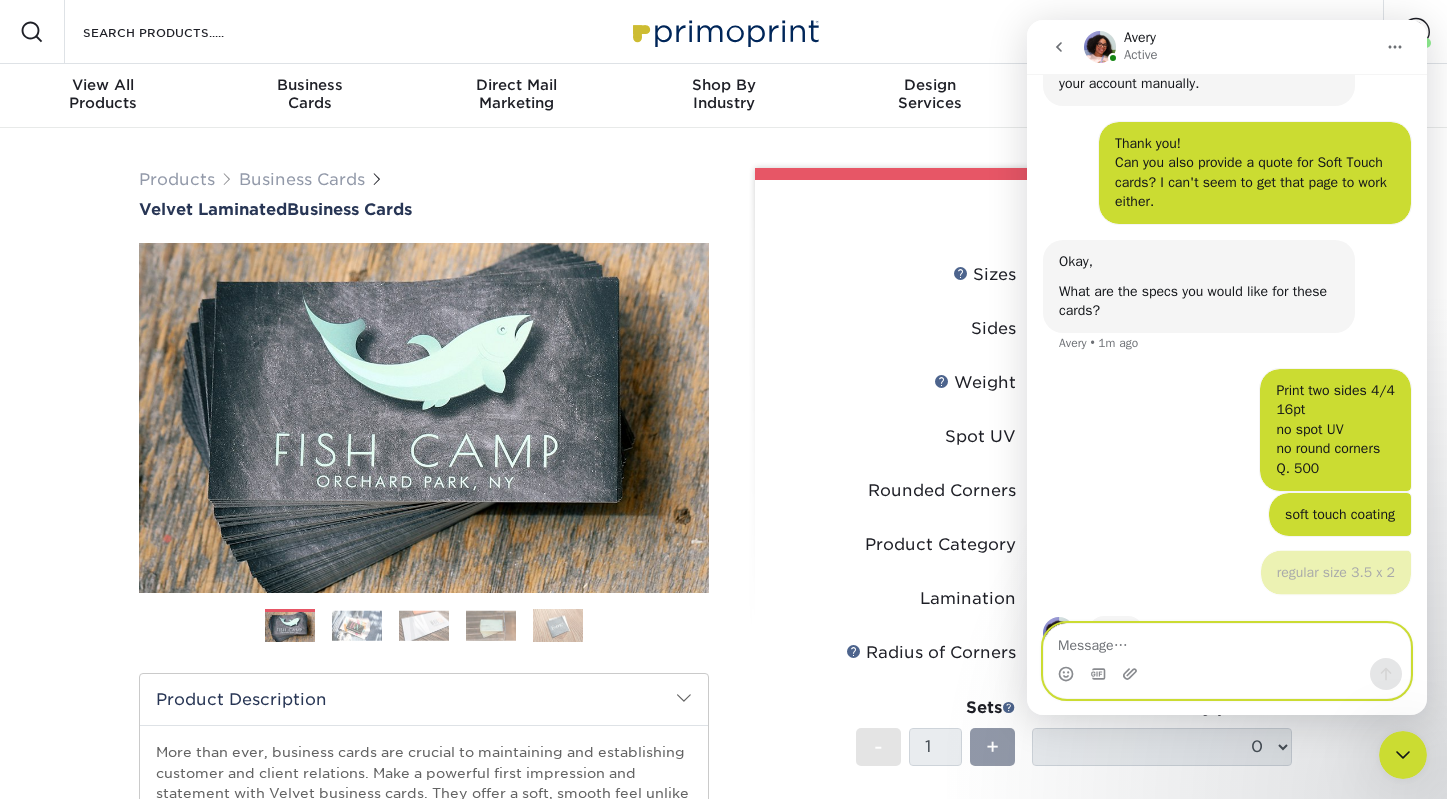 scroll, scrollTop: 1299, scrollLeft: 0, axis: vertical 